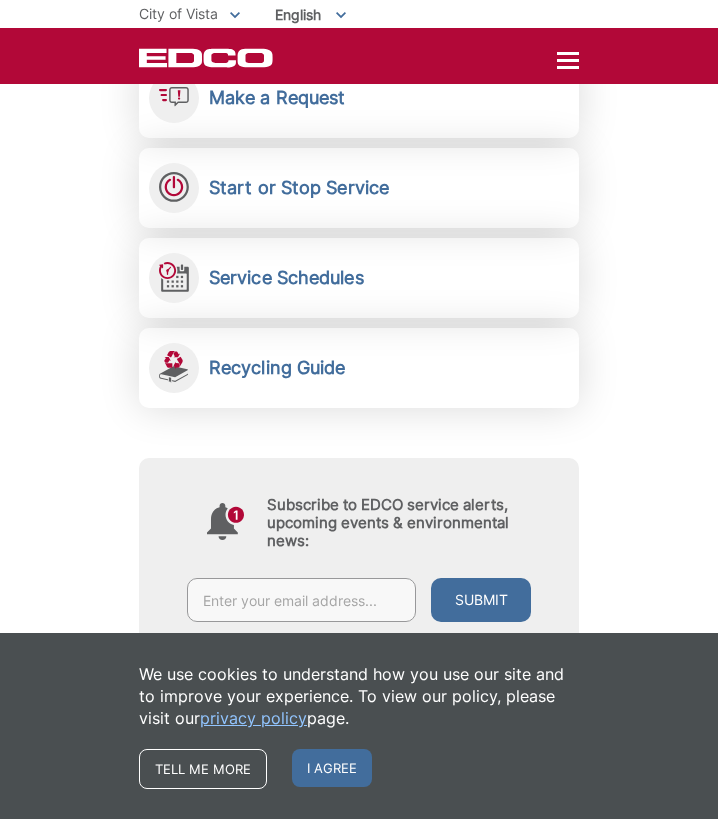 scroll, scrollTop: 515, scrollLeft: 0, axis: vertical 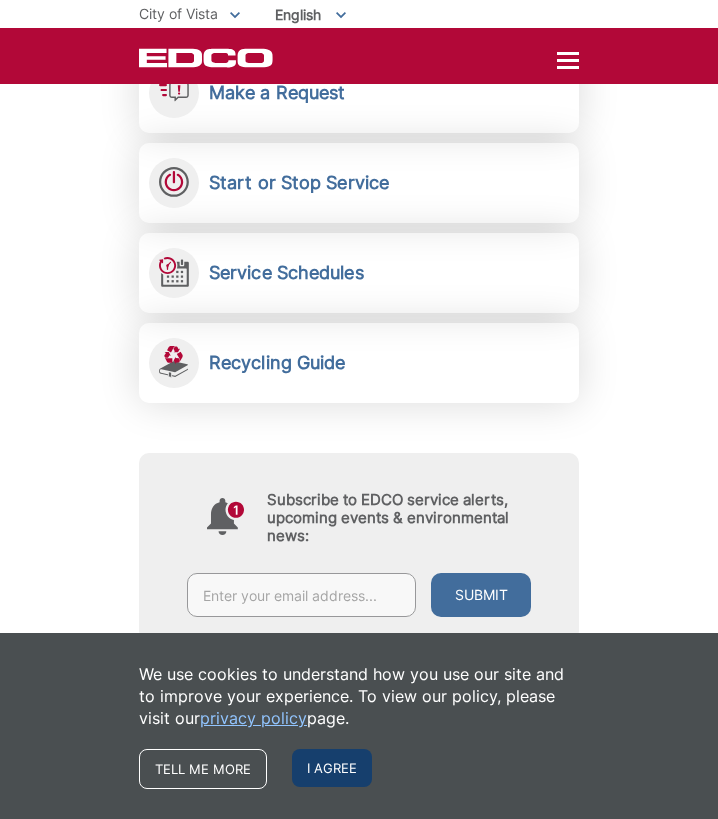 click on "I agree" at bounding box center [332, 768] 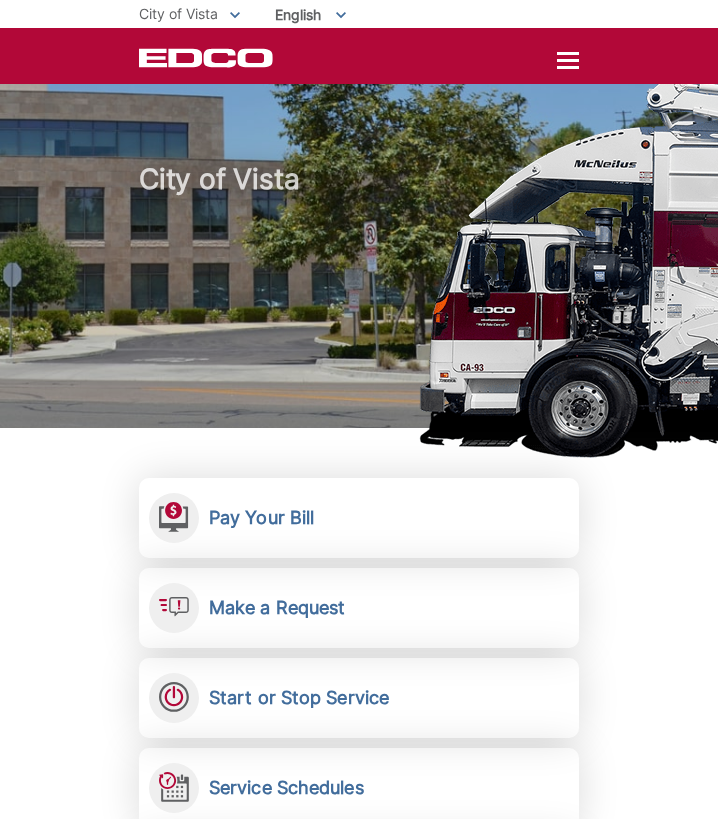 scroll, scrollTop: 0, scrollLeft: 0, axis: both 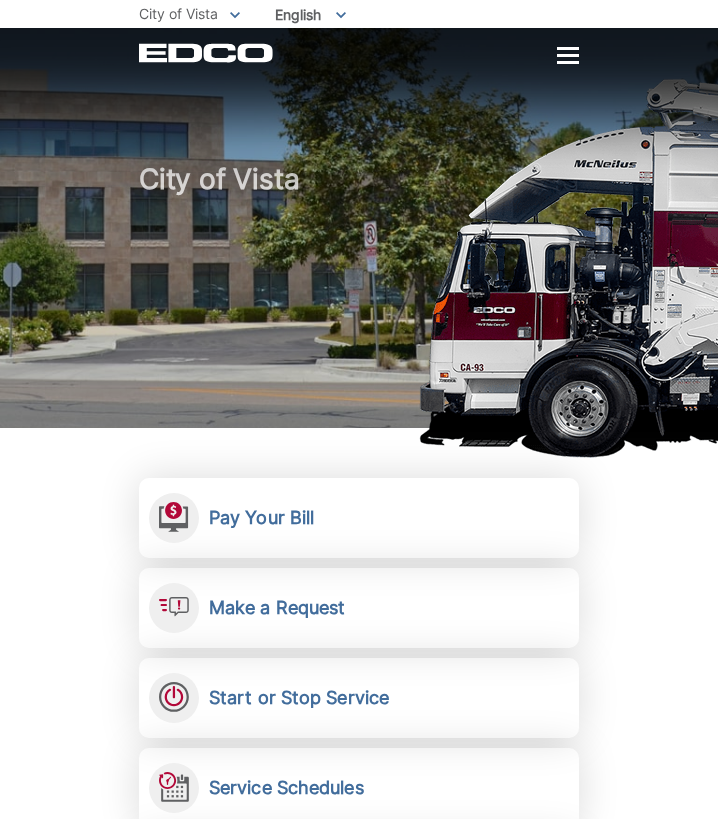 click at bounding box center (568, 55) 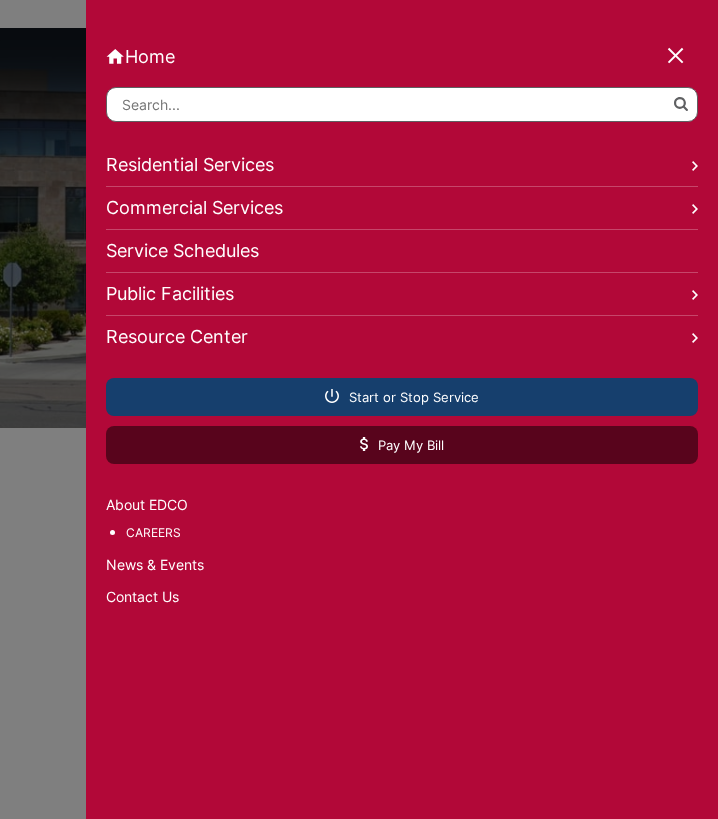 click on "Start or Stop Service" at bounding box center (402, 397) 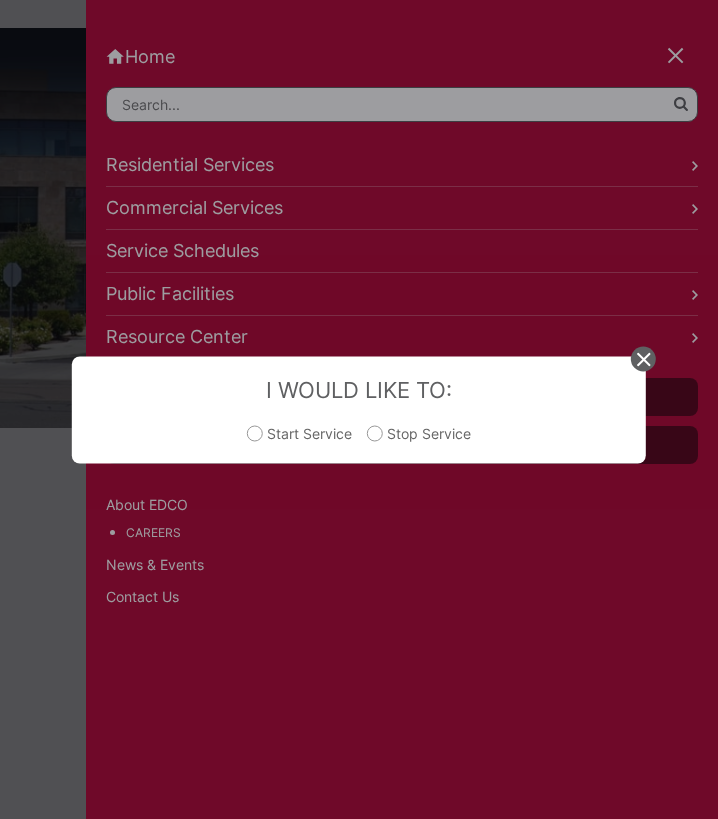 click on "Stop Service" at bounding box center (418, 443) 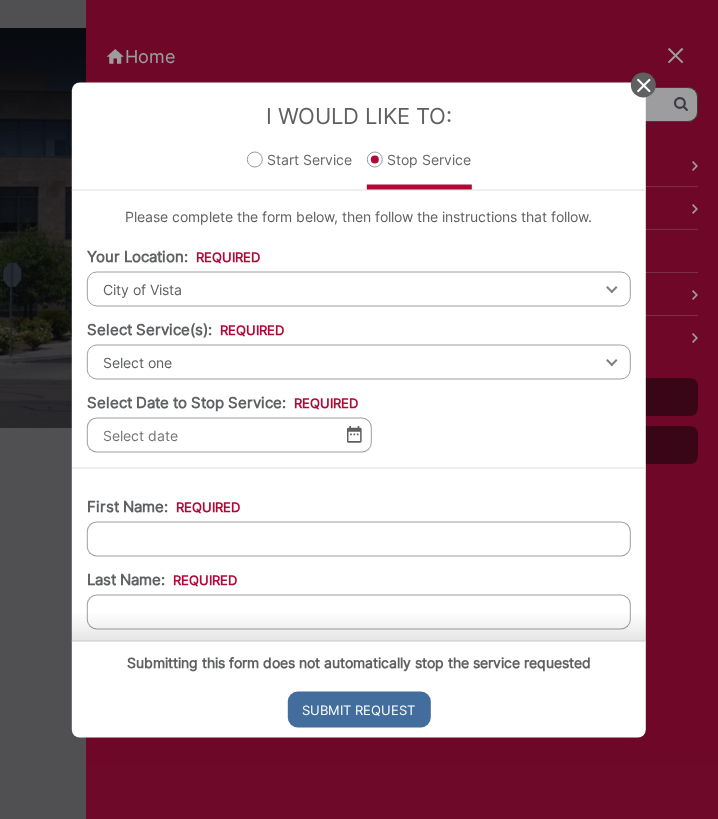 click on "Select one" at bounding box center [359, 361] 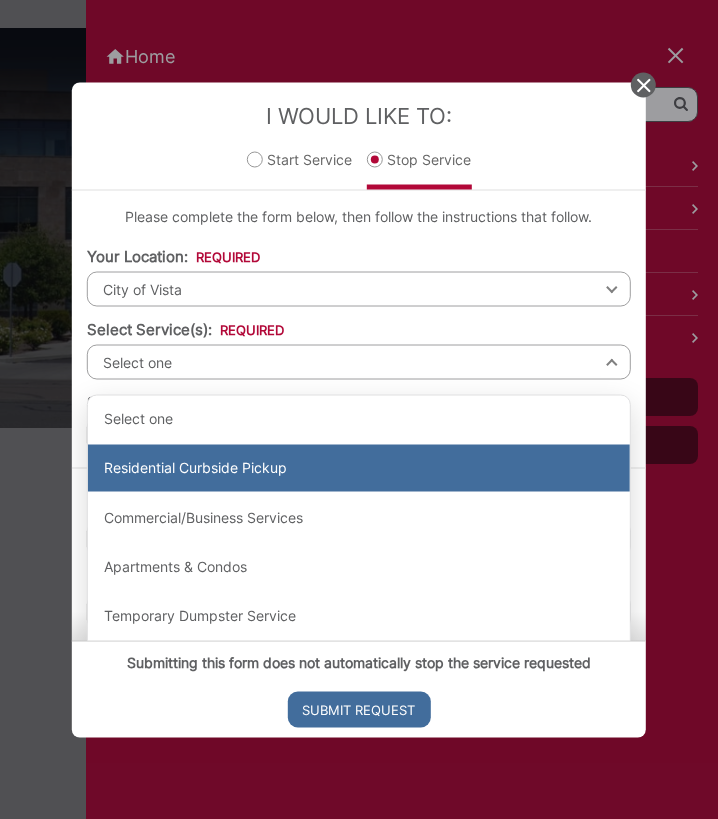 click on "Residential Curbside Pickup" at bounding box center [359, 468] 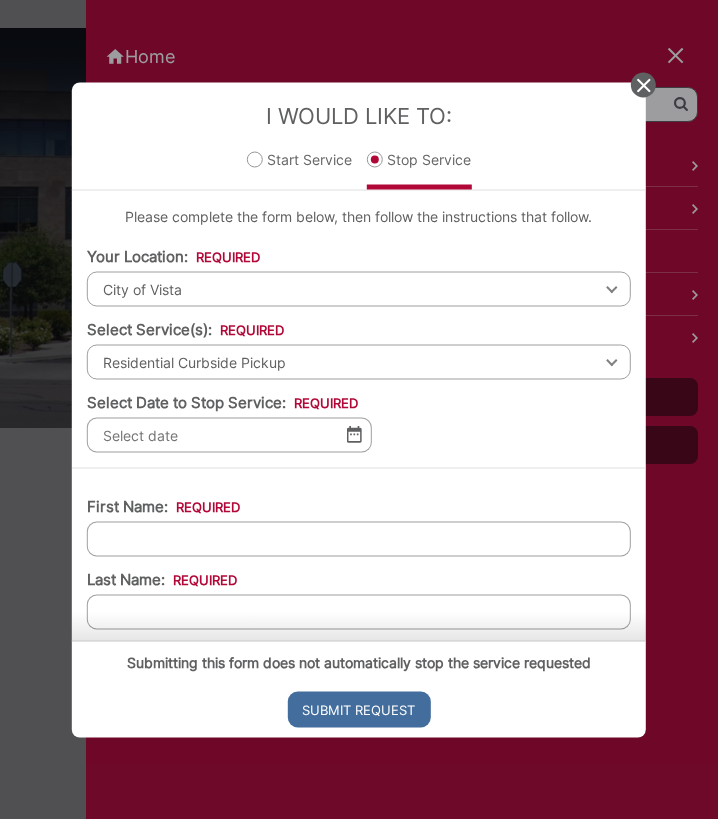 click at bounding box center [354, 434] 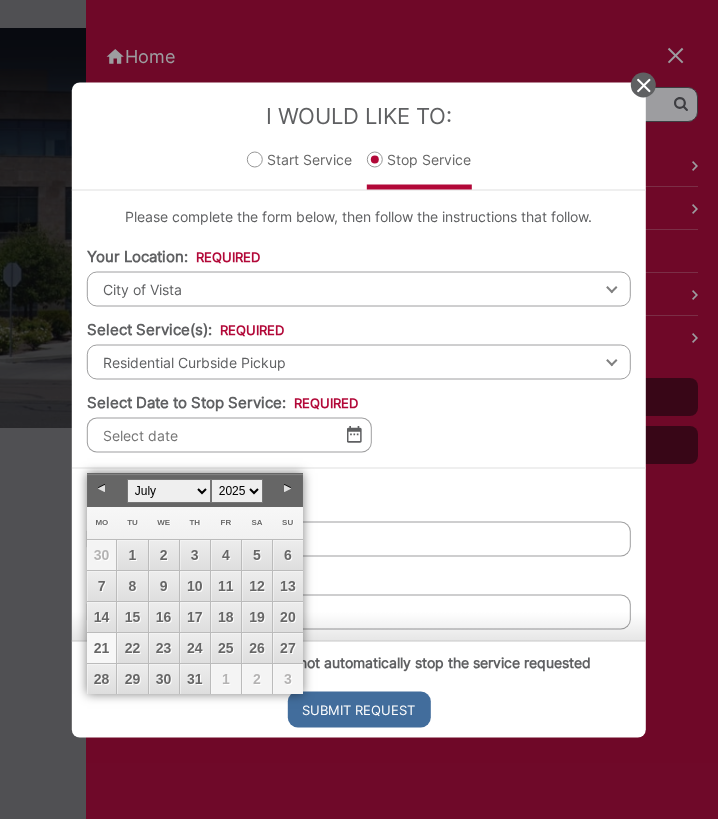 click on "Next" at bounding box center [288, 489] 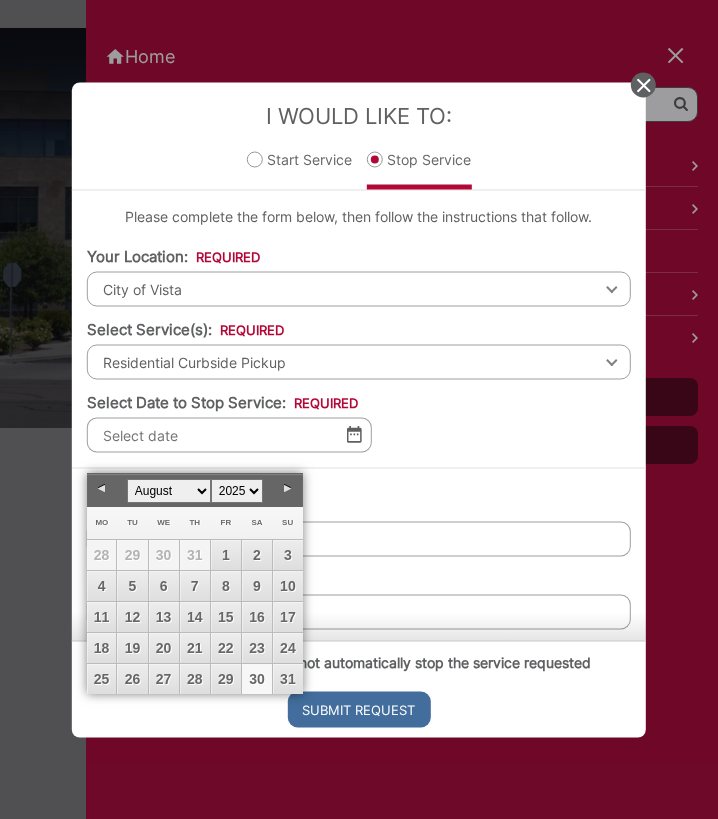 click on "30" at bounding box center (257, 679) 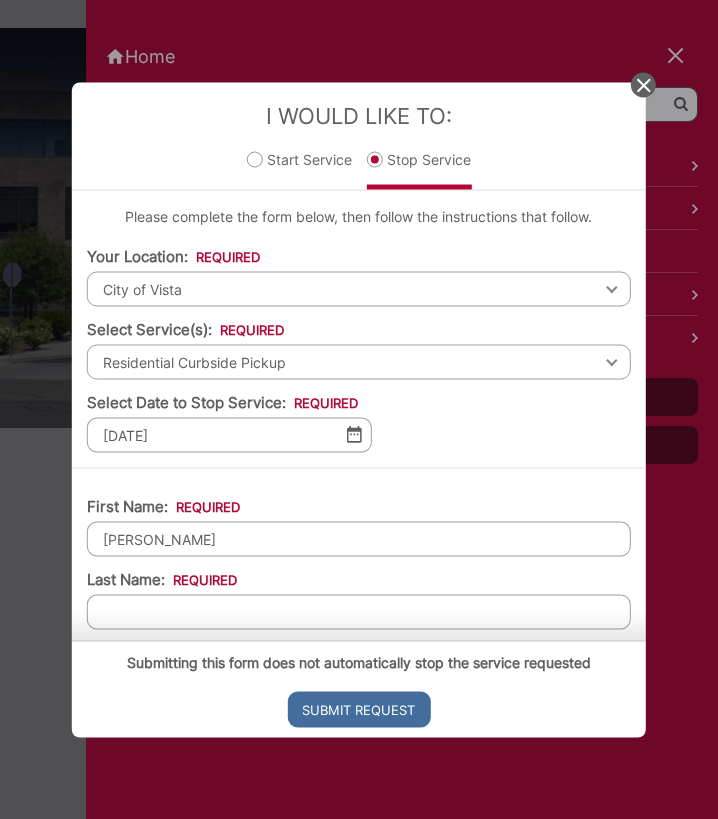 type on "[PERSON_NAME]" 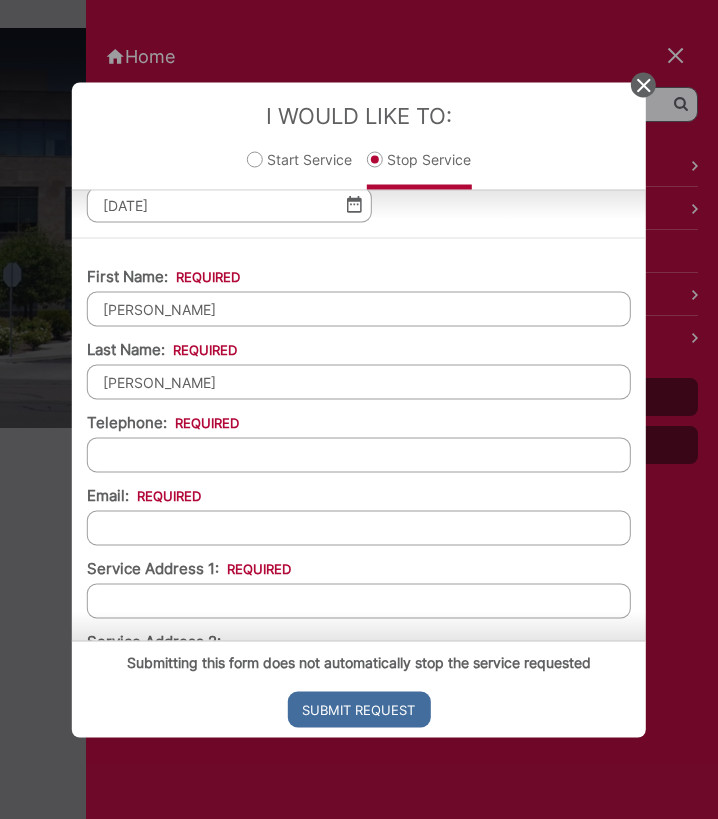 scroll, scrollTop: 233, scrollLeft: 0, axis: vertical 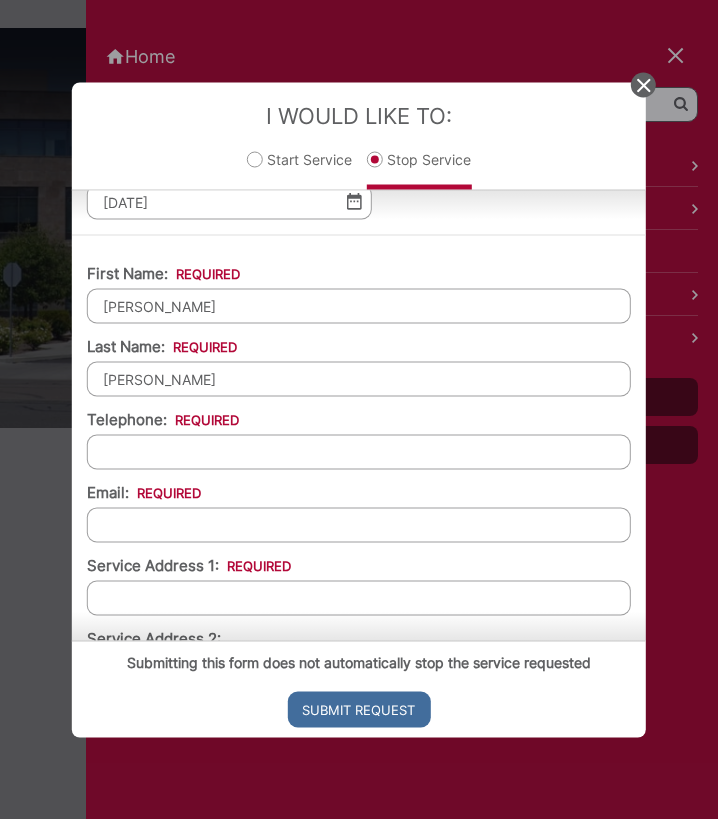 type on "[PERSON_NAME]" 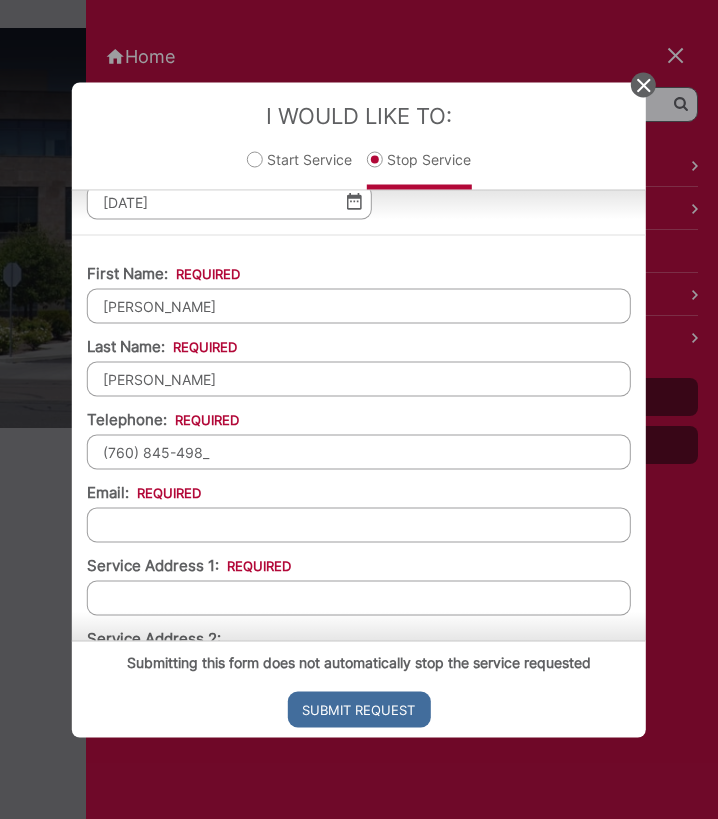 type on "[PHONE_NUMBER]" 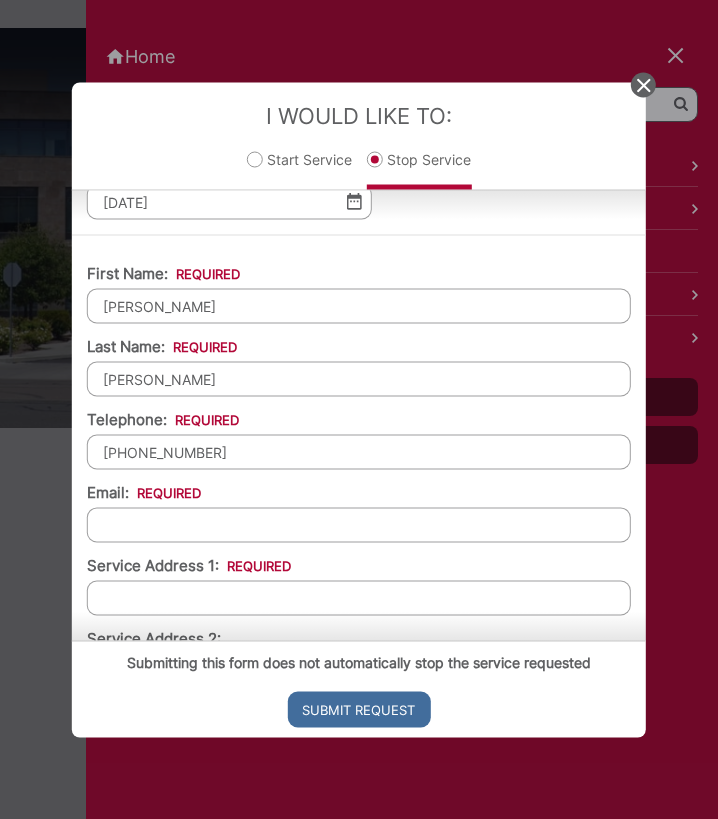 type on "[EMAIL_ADDRESS][DOMAIN_NAME]" 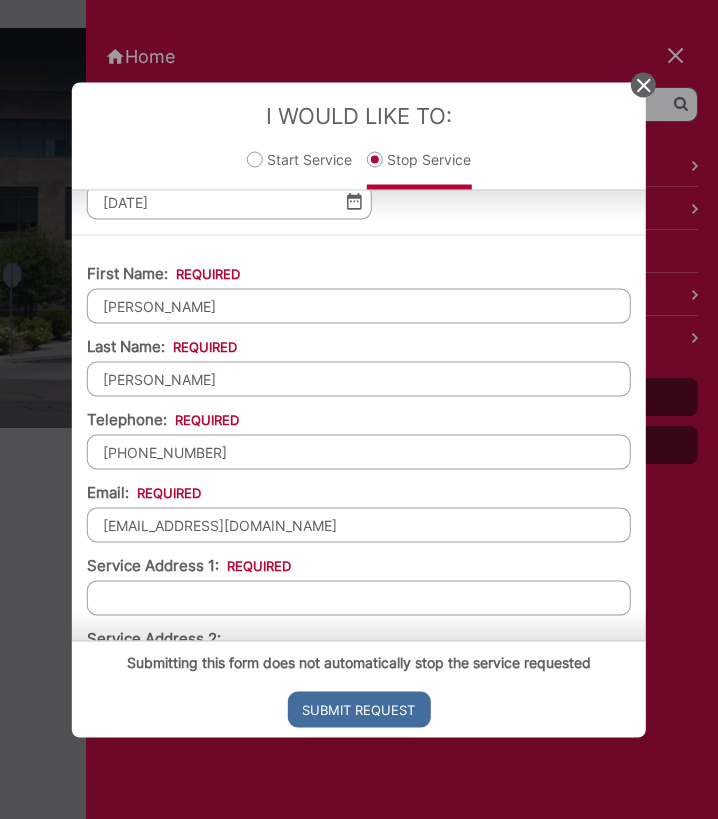 click on "Submitting this form does not automatically stop the service requested Submit Request" at bounding box center [359, 688] 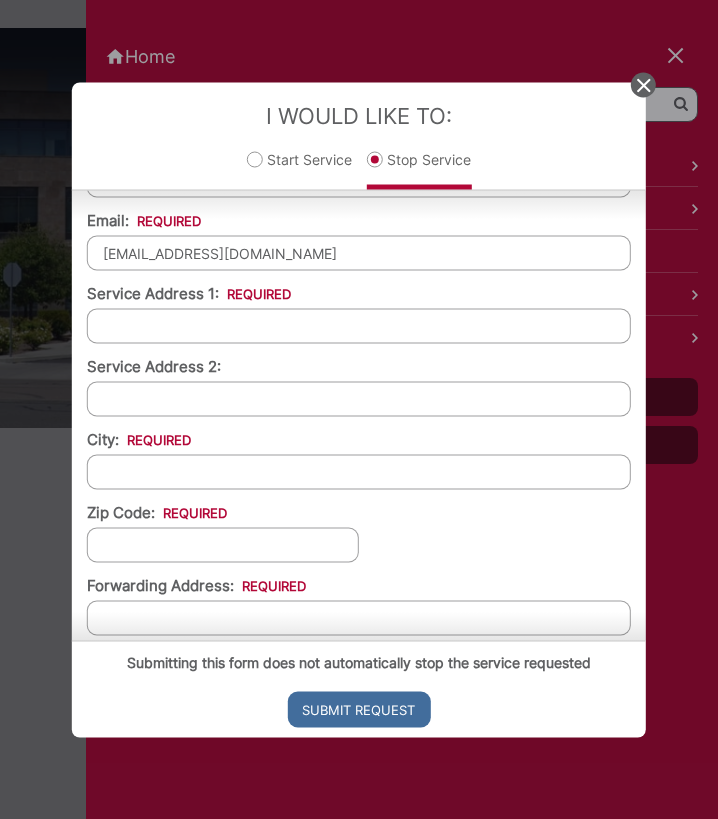scroll, scrollTop: 507, scrollLeft: 0, axis: vertical 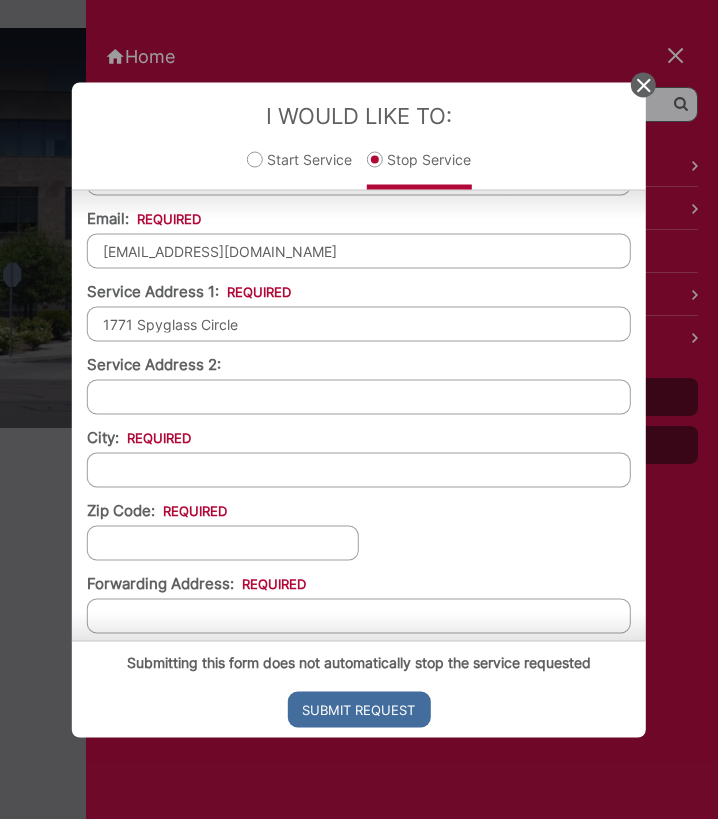 type on "1771 Spyglass Circle" 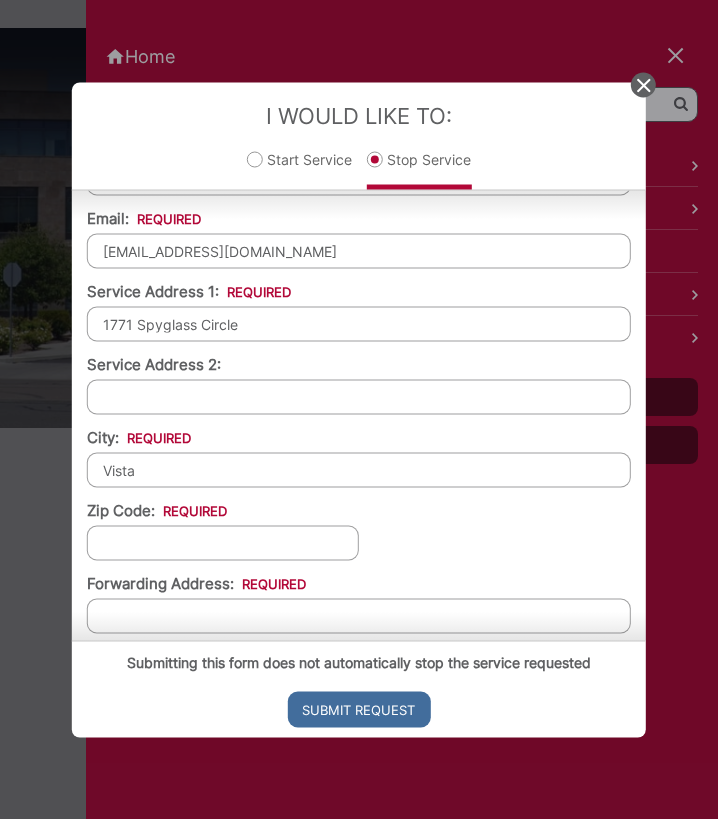 type on "Vista" 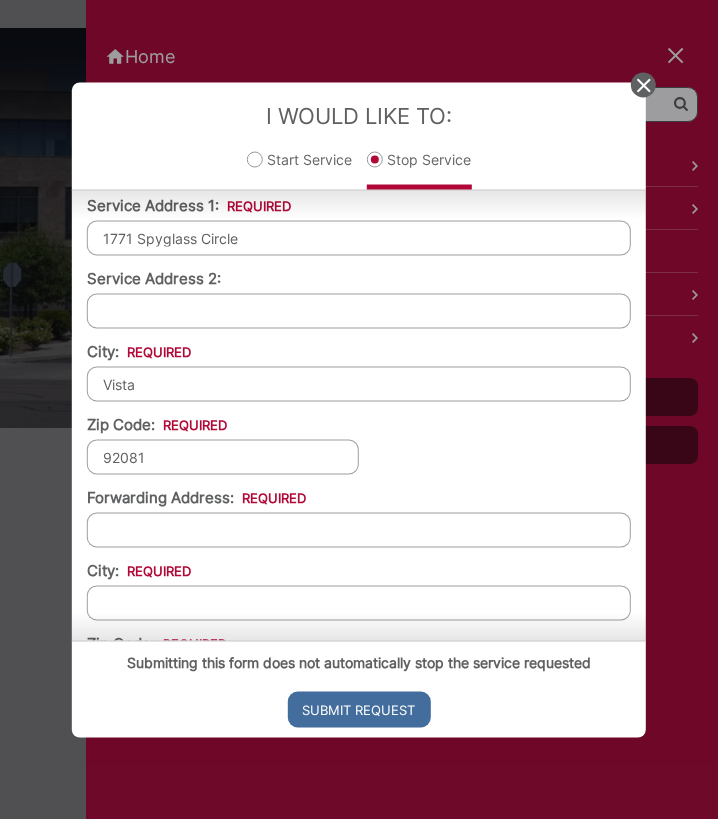 scroll, scrollTop: 639, scrollLeft: 0, axis: vertical 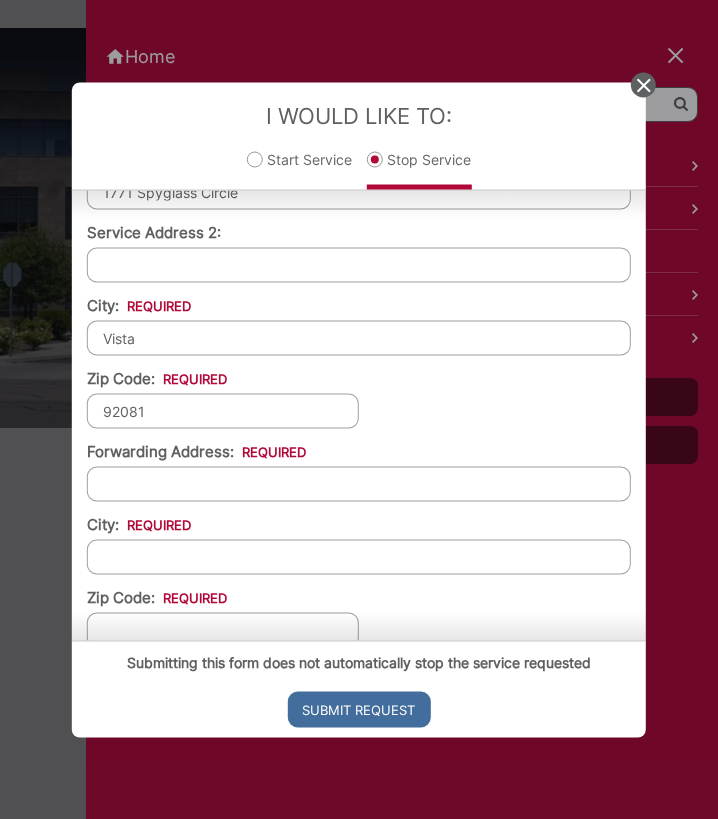 type on "92081" 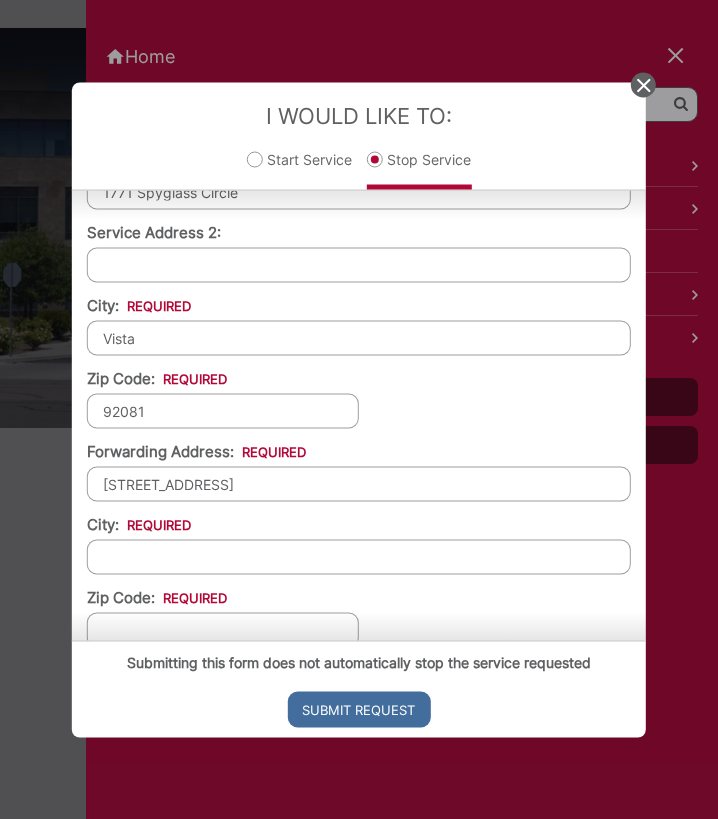 type on "[STREET_ADDRESS]" 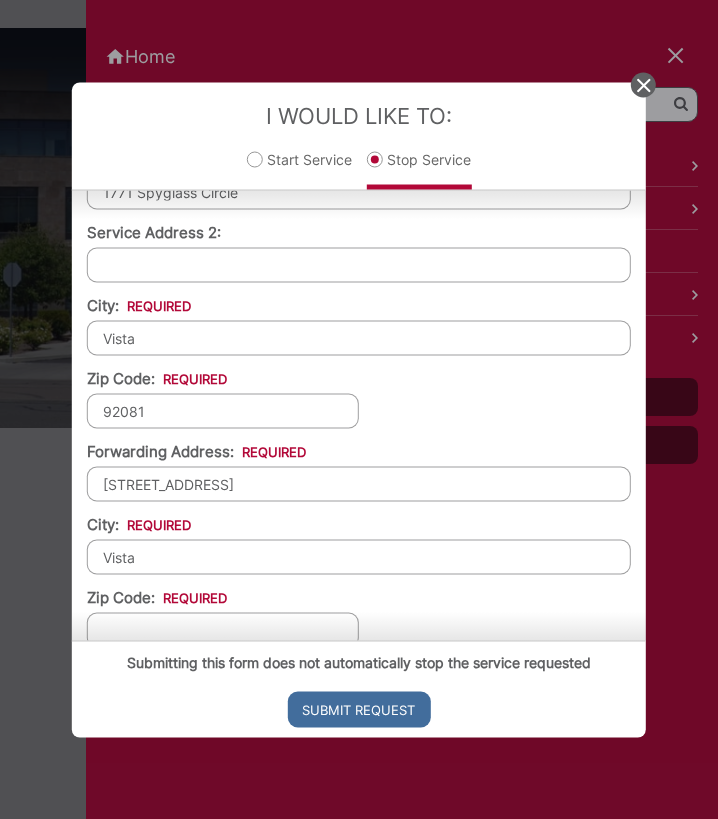 type on "Vista" 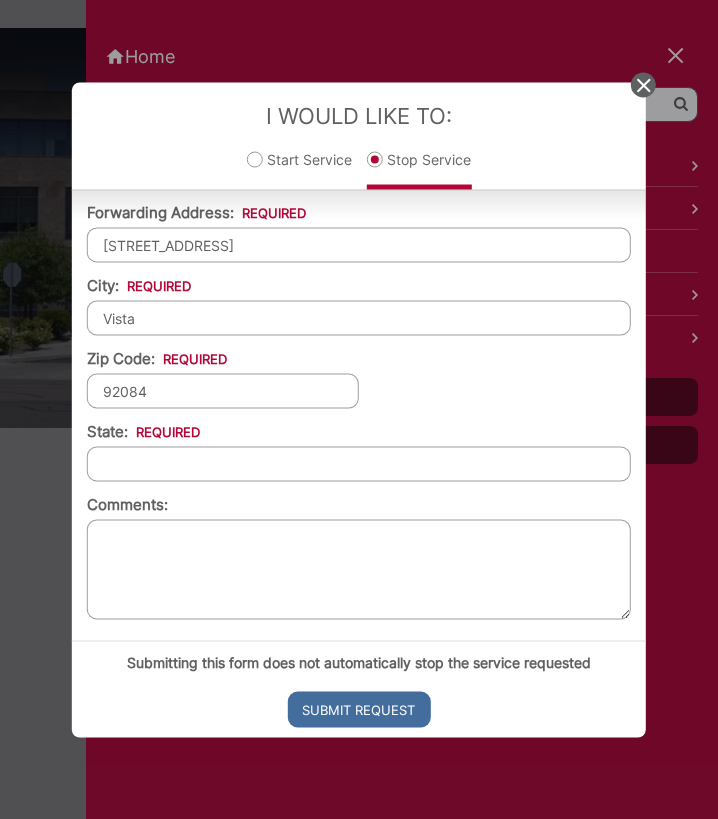 scroll, scrollTop: 894, scrollLeft: 0, axis: vertical 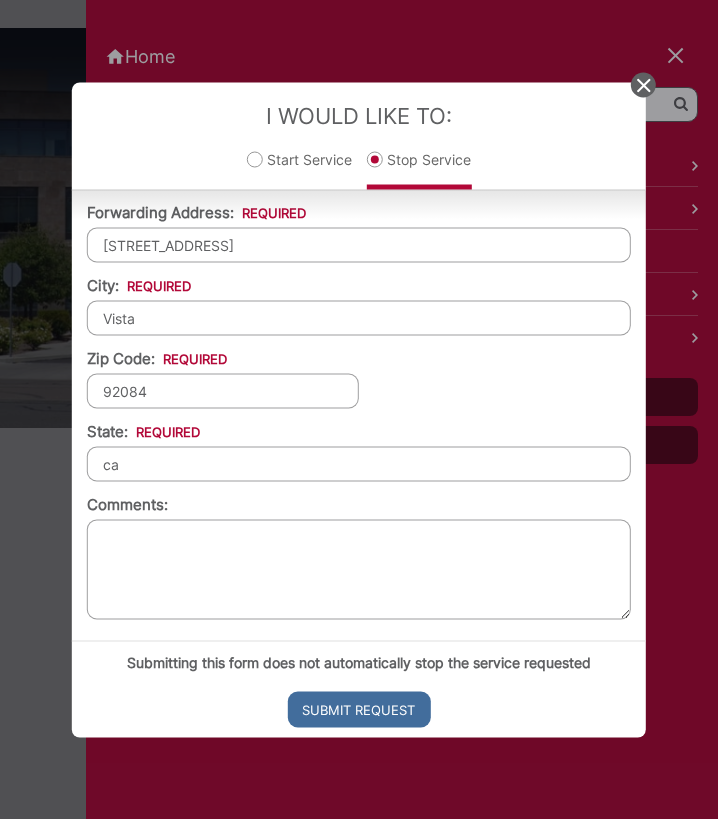 click on "ca" at bounding box center [359, 463] 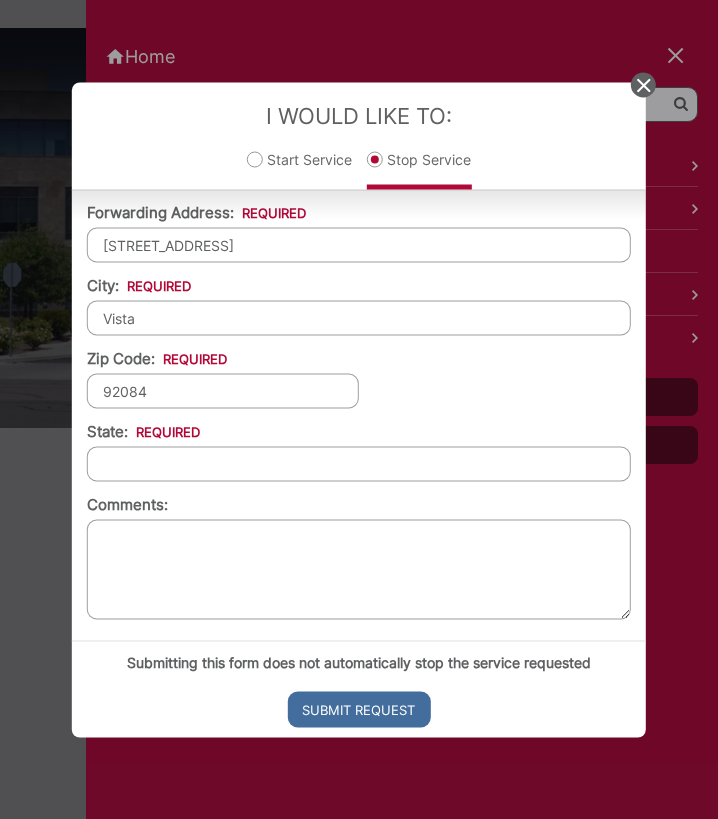 click on "State: *" at bounding box center (359, 463) 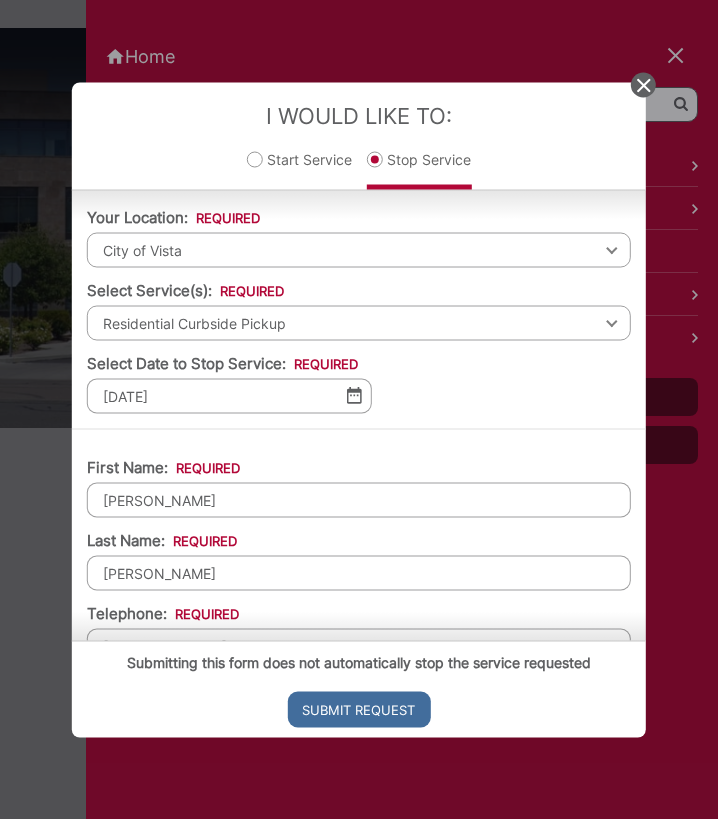 scroll, scrollTop: 58, scrollLeft: 0, axis: vertical 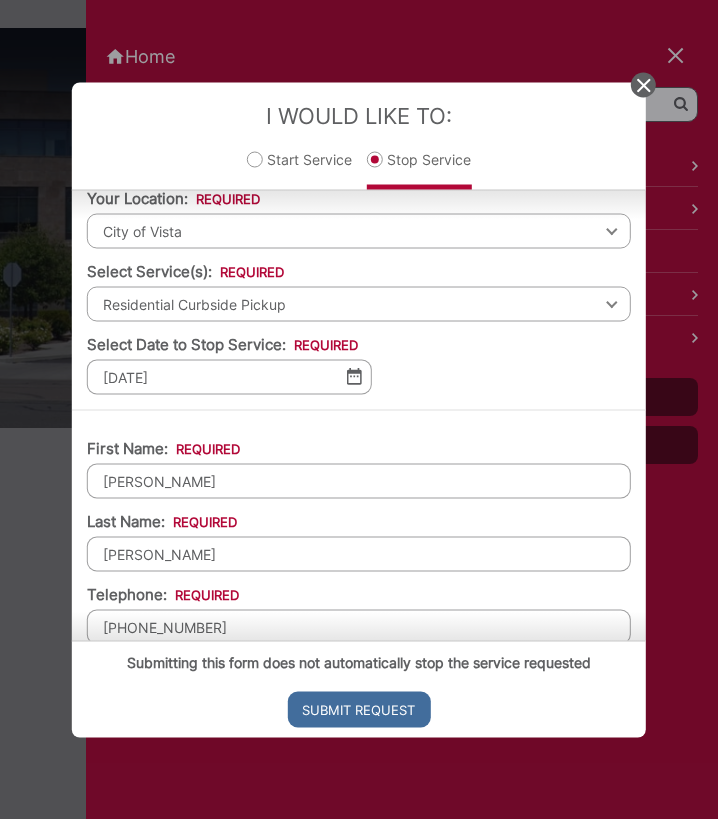 type on "CA" 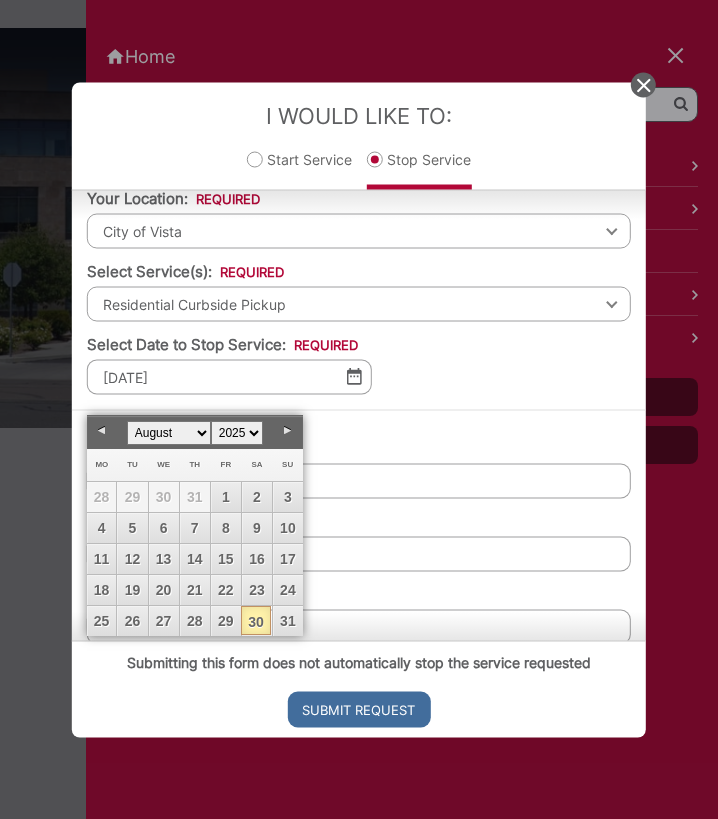 click on "Your Location: * Select your location Alpine [GEOGRAPHIC_DATA][PERSON_NAME][GEOGRAPHIC_DATA] [GEOGRAPHIC_DATA] [GEOGRAPHIC_DATA] Corporate [GEOGRAPHIC_DATA] [GEOGRAPHIC_DATA] [GEOGRAPHIC_DATA] of [GEOGRAPHIC_DATA] [GEOGRAPHIC_DATA] [GEOGRAPHIC_DATA] [GEOGRAPHIC_DATA] [GEOGRAPHIC_DATA] [GEOGRAPHIC_DATA] [GEOGRAPHIC_DATA] [GEOGRAPHIC_DATA] [GEOGRAPHIC_DATA] [GEOGRAPHIC_DATA] [GEOGRAPHIC_DATA][PERSON_NAME][GEOGRAPHIC_DATA] [GEOGRAPHIC_DATA] [GEOGRAPHIC_DATA] [GEOGRAPHIC_DATA] [GEOGRAPHIC_DATA] [GEOGRAPHIC_DATA] [GEOGRAPHIC_DATA] [GEOGRAPHIC_DATA] [GEOGRAPHIC_DATA] [GEOGRAPHIC_DATA] [GEOGRAPHIC_DATA] [GEOGRAPHIC_DATA] [GEOGRAPHIC_DATA] [GEOGRAPHIC_DATA] [GEOGRAPHIC_DATA] [GEOGRAPHIC_DATA] [GEOGRAPHIC_DATA] [GEOGRAPHIC_DATA] [GEOGRAPHIC_DATA] [GEOGRAPHIC_DATA] [GEOGRAPHIC_DATA] [GEOGRAPHIC_DATA] [GEOGRAPHIC_DATA] [GEOGRAPHIC_DATA] [GEOGRAPHIC_DATA] [GEOGRAPHIC_DATA] Select your location [GEOGRAPHIC_DATA] [GEOGRAPHIC_DATA][PERSON_NAME][GEOGRAPHIC_DATA] [GEOGRAPHIC_DATA] [GEOGRAPHIC_DATA] [GEOGRAPHIC_DATA] [GEOGRAPHIC_DATA] [GEOGRAPHIC_DATA] of [GEOGRAPHIC_DATA] [GEOGRAPHIC_DATA] [GEOGRAPHIC_DATA] [GEOGRAPHIC_DATA] [GEOGRAPHIC_DATA] [GEOGRAPHIC_DATA] [GEOGRAPHIC_DATA] [GEOGRAPHIC_DATA] [GEOGRAPHIC_DATA] [GEOGRAPHIC_DATA] [GEOGRAPHIC_DATA][PERSON_NAME][GEOGRAPHIC_DATA] [GEOGRAPHIC_DATA] [GEOGRAPHIC_DATA] [GEOGRAPHIC_DATA] [GEOGRAPHIC_DATA] [GEOGRAPHIC_DATA] [GEOGRAPHIC_DATA] [GEOGRAPHIC_DATA] [GEOGRAPHIC_DATA] City * *" at bounding box center [359, 290] 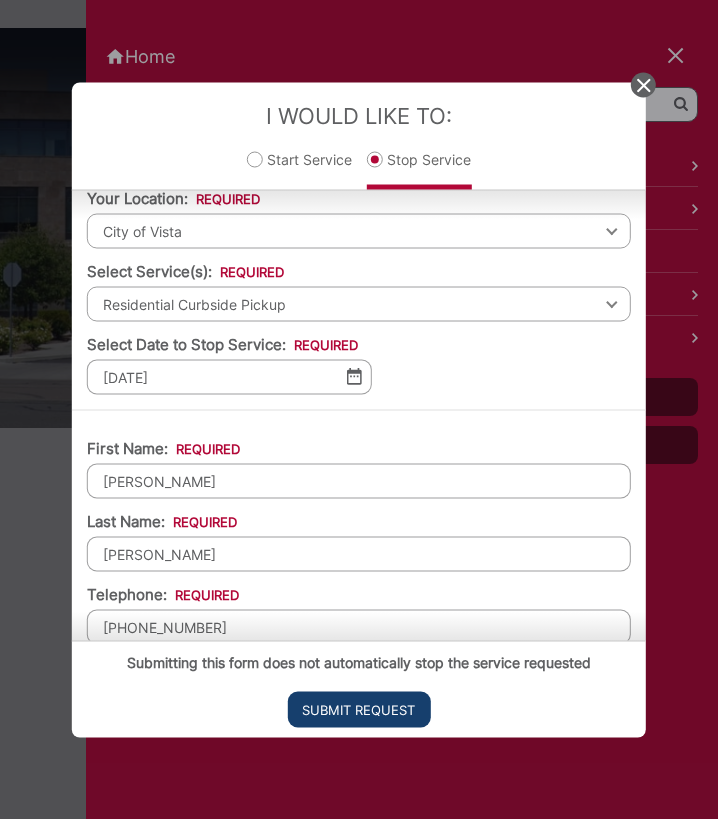 click on "Submit Request" at bounding box center [358, 709] 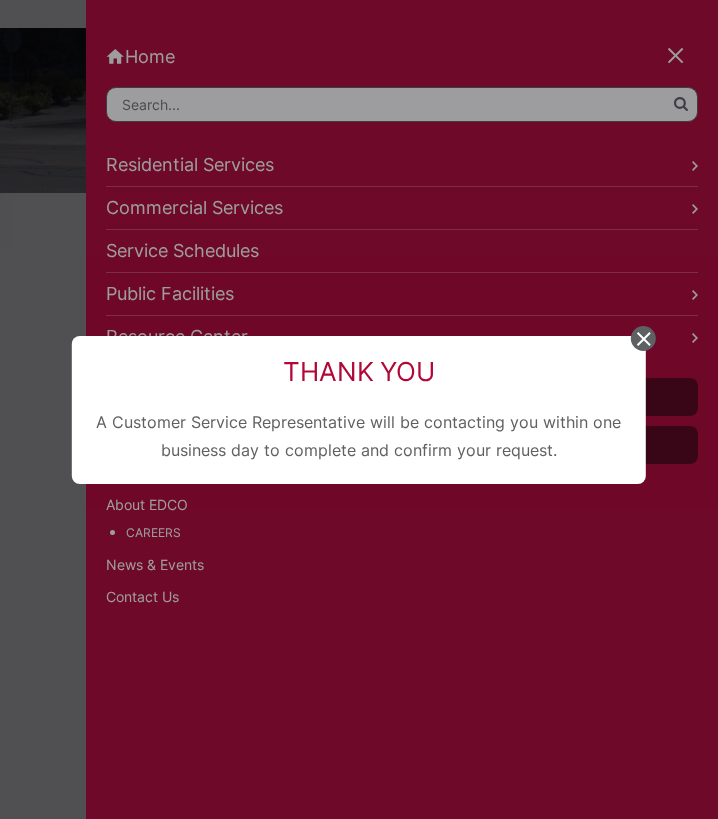 click 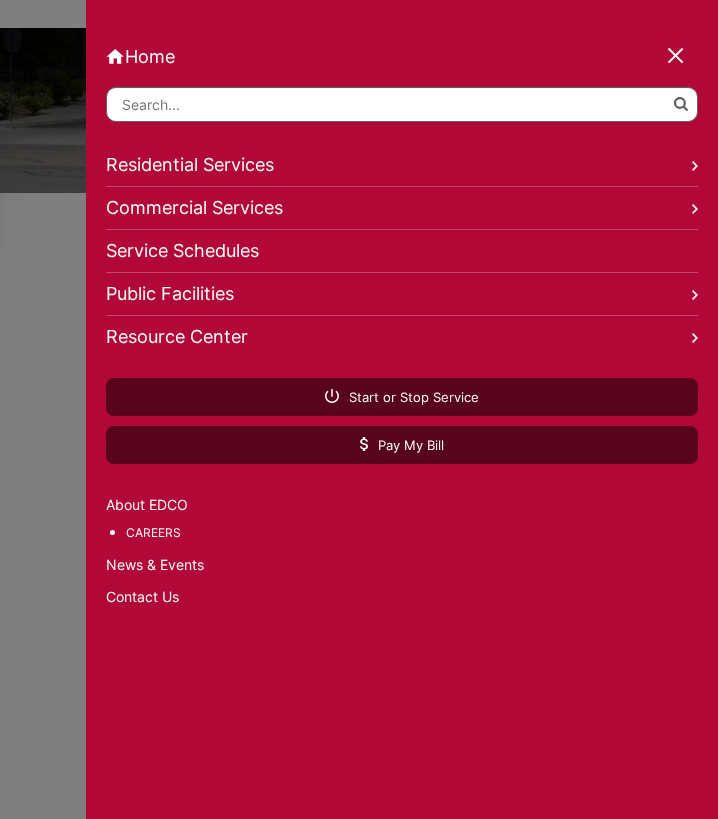 scroll, scrollTop: 0, scrollLeft: 0, axis: both 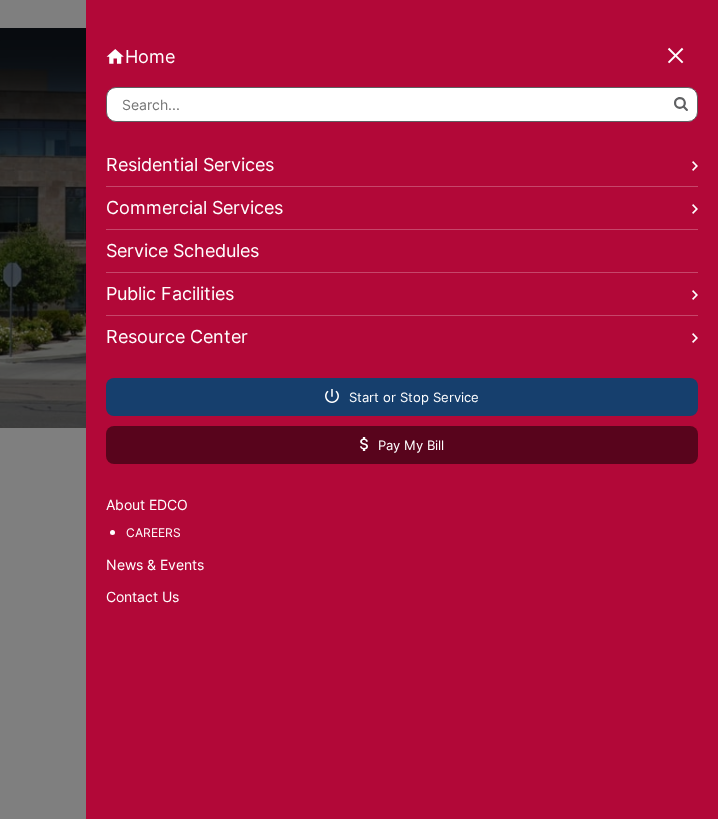 click on "Start or Stop Service" at bounding box center [402, 397] 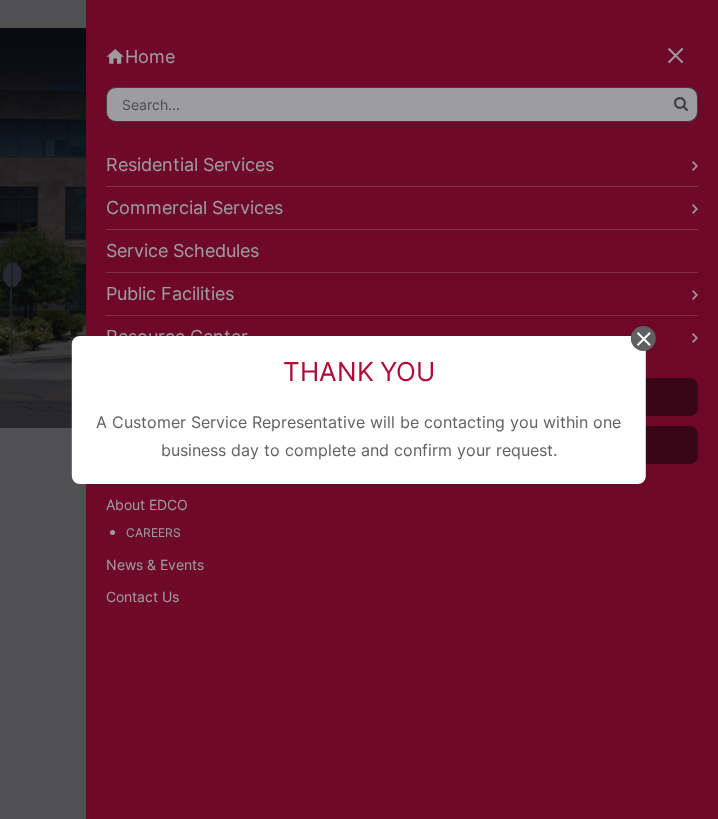 click 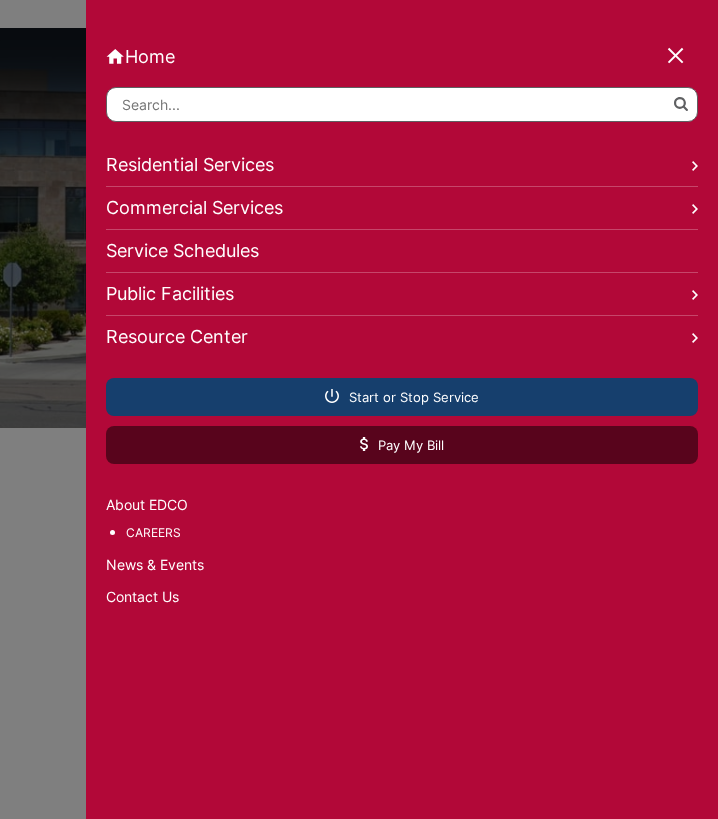 click on "Start or Stop Service" at bounding box center (402, 397) 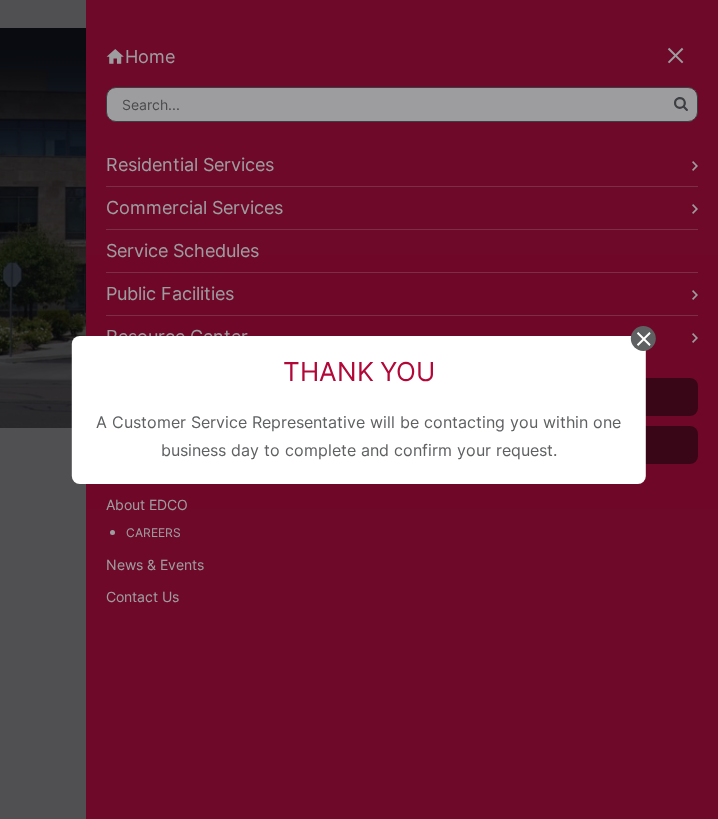 click at bounding box center (643, 338) 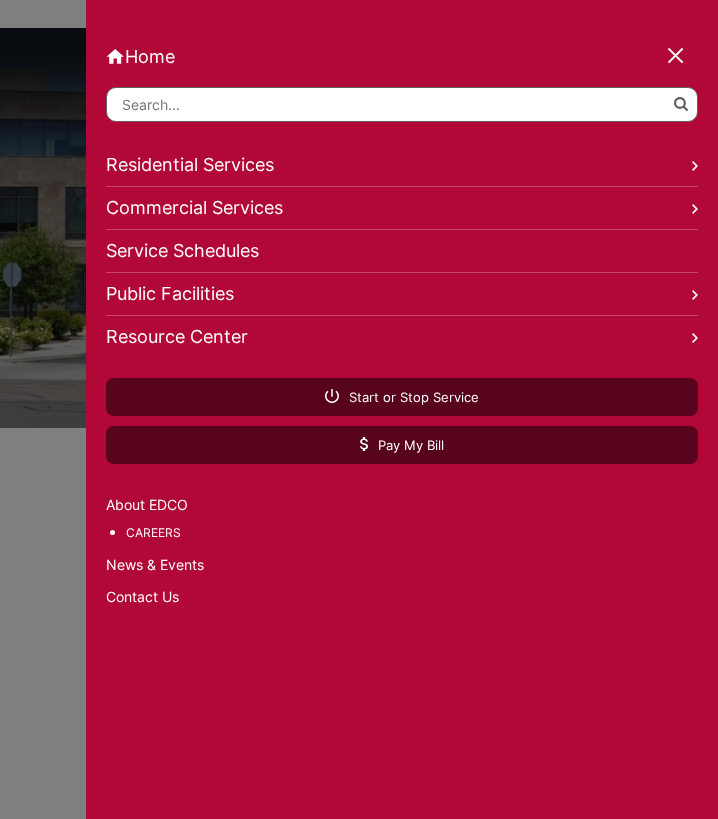 click on "Contact Us" at bounding box center (402, 597) 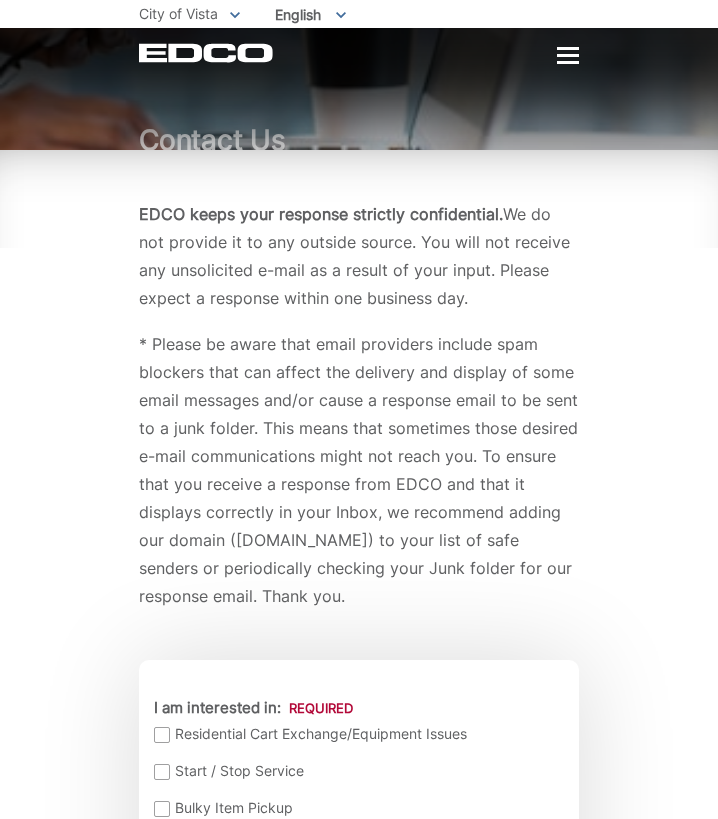 scroll, scrollTop: 0, scrollLeft: 0, axis: both 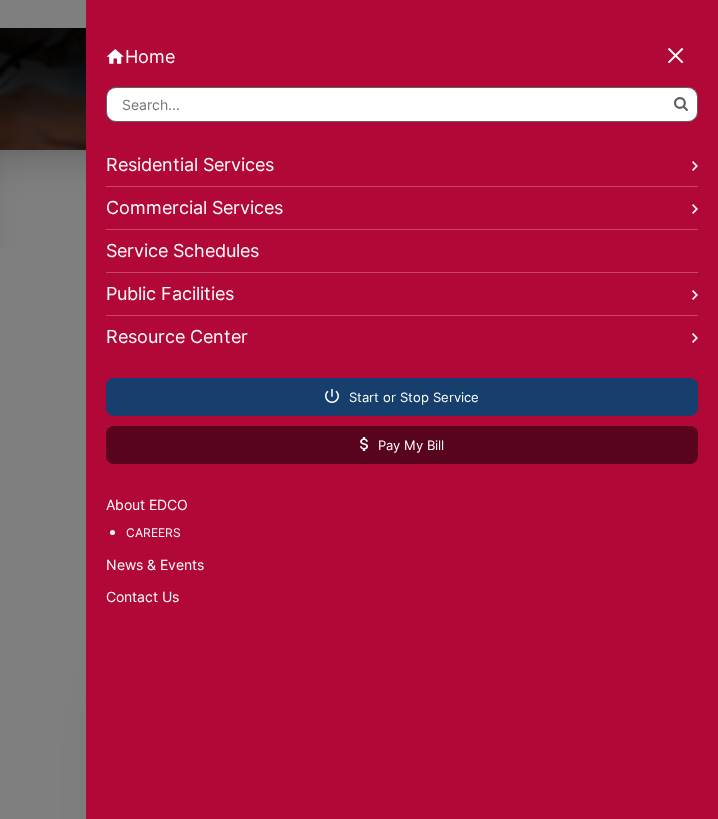 click on "Start or Stop Service" at bounding box center [402, 397] 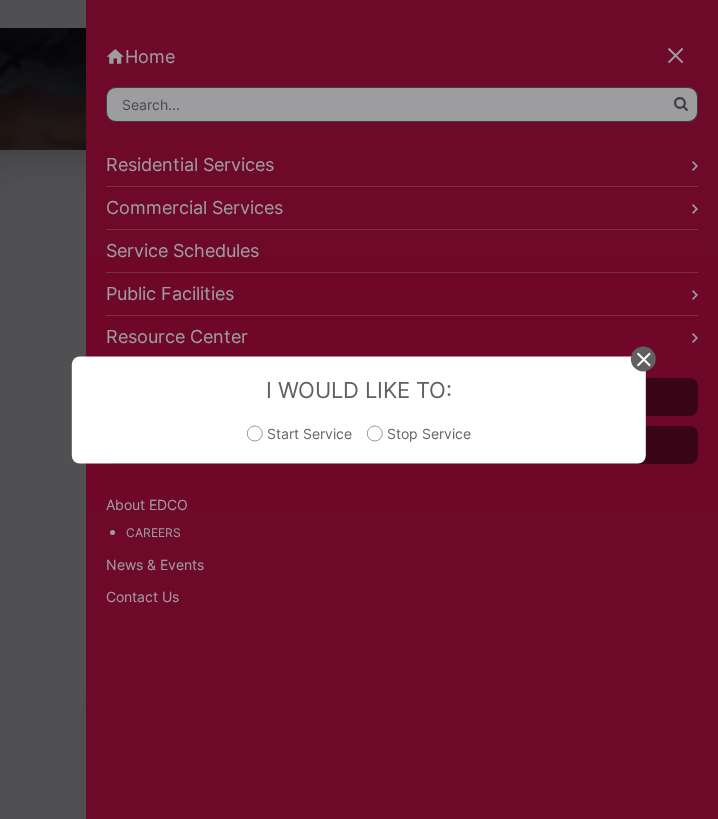 click on "Start Service" at bounding box center [299, 443] 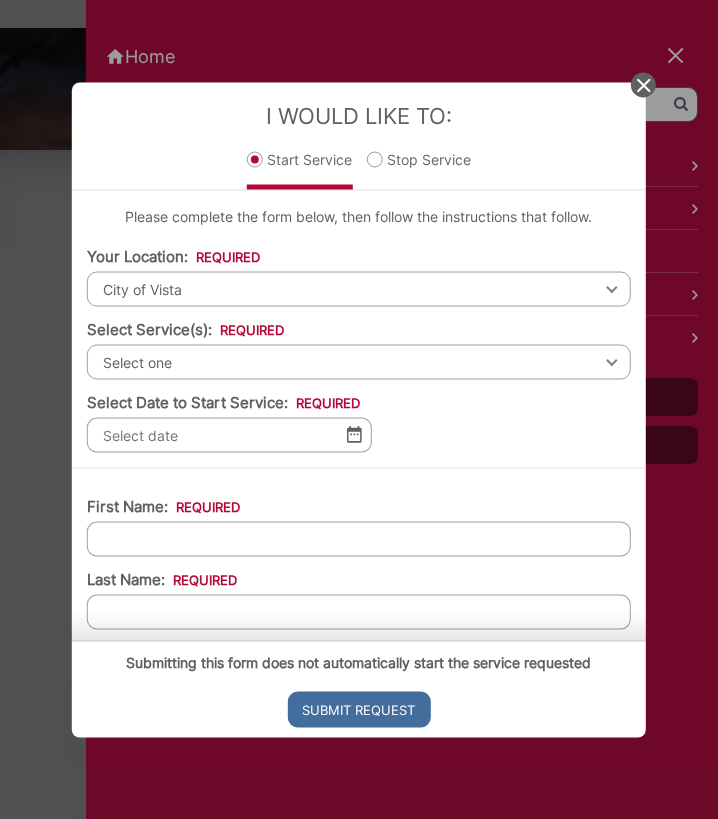 click on "Select one" at bounding box center (359, 361) 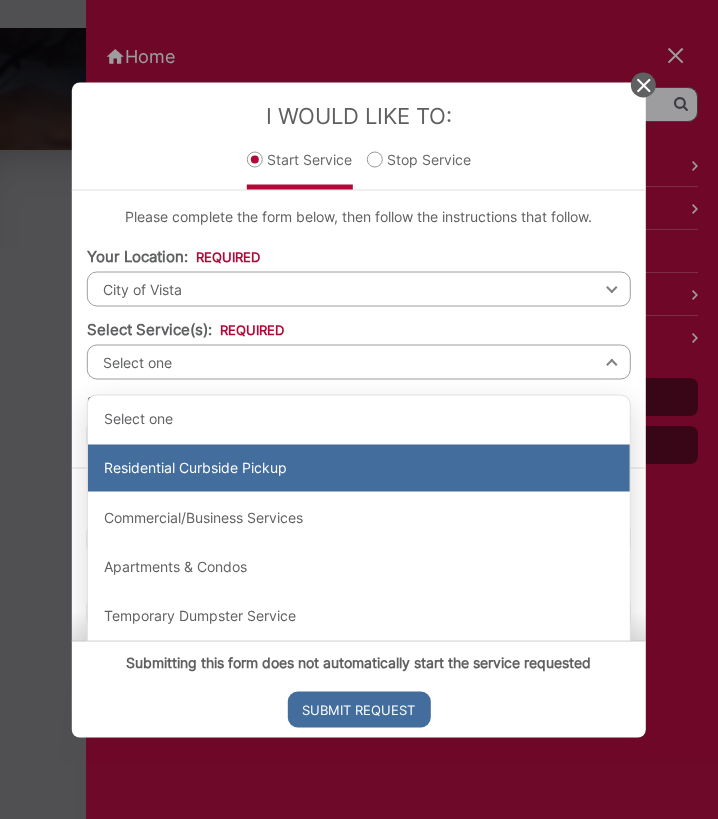 click on "Residential Curbside Pickup" at bounding box center [359, 468] 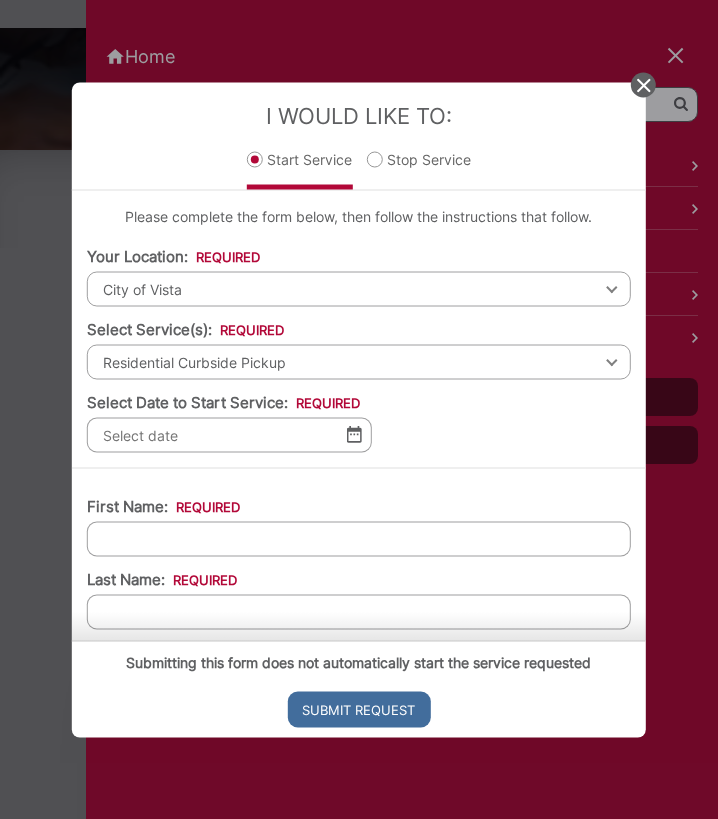 click on "Select Date to Start Service: *" at bounding box center [229, 434] 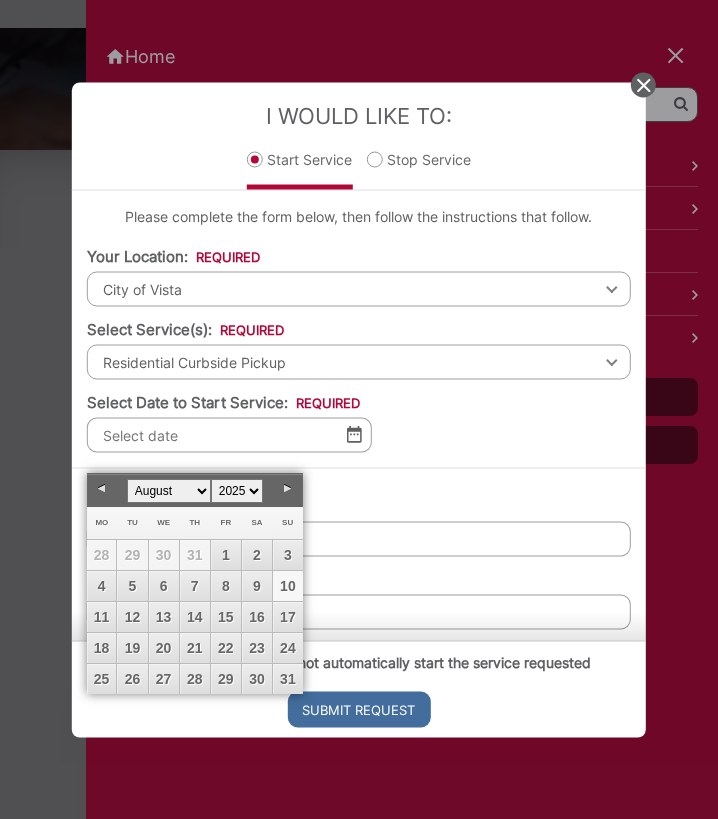 click on "10" at bounding box center (288, 586) 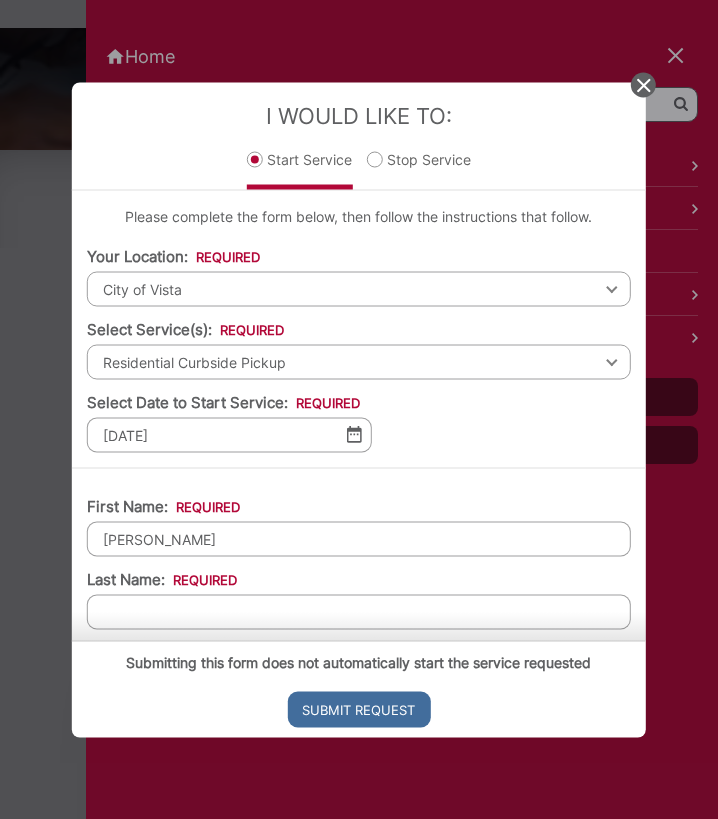type on "[PERSON_NAME]" 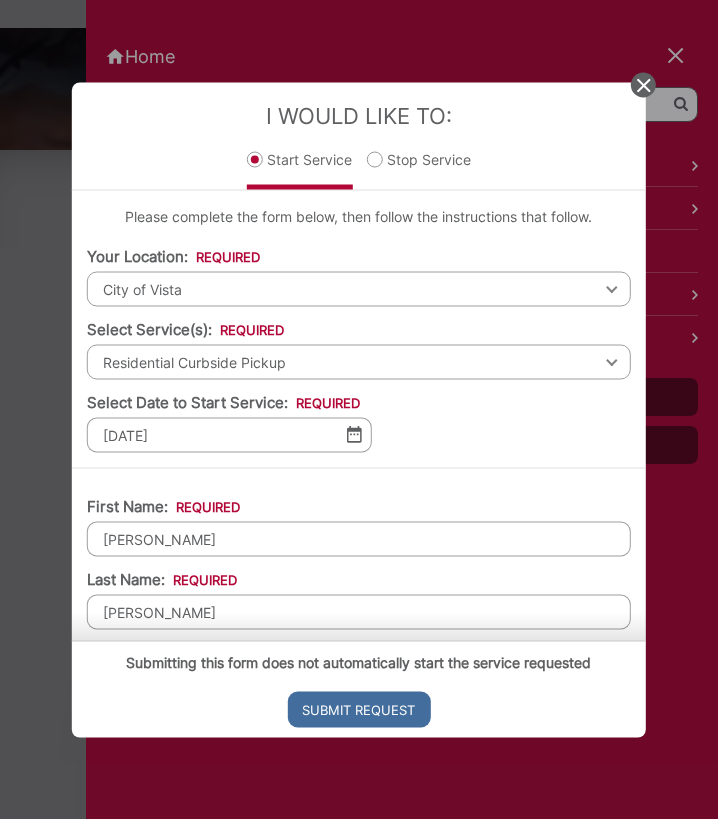 type on "[PERSON_NAME]" 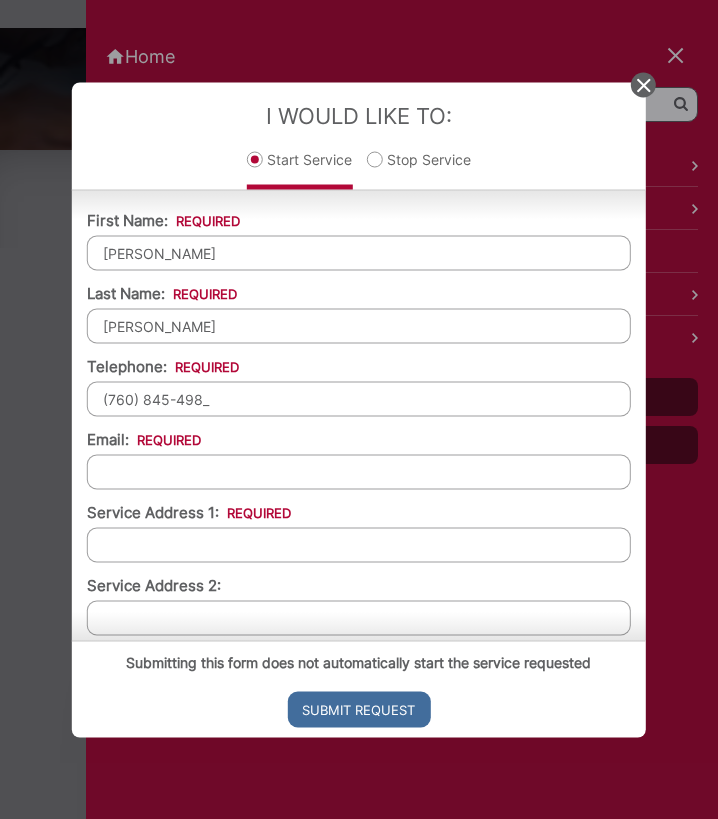 type on "[PHONE_NUMBER]" 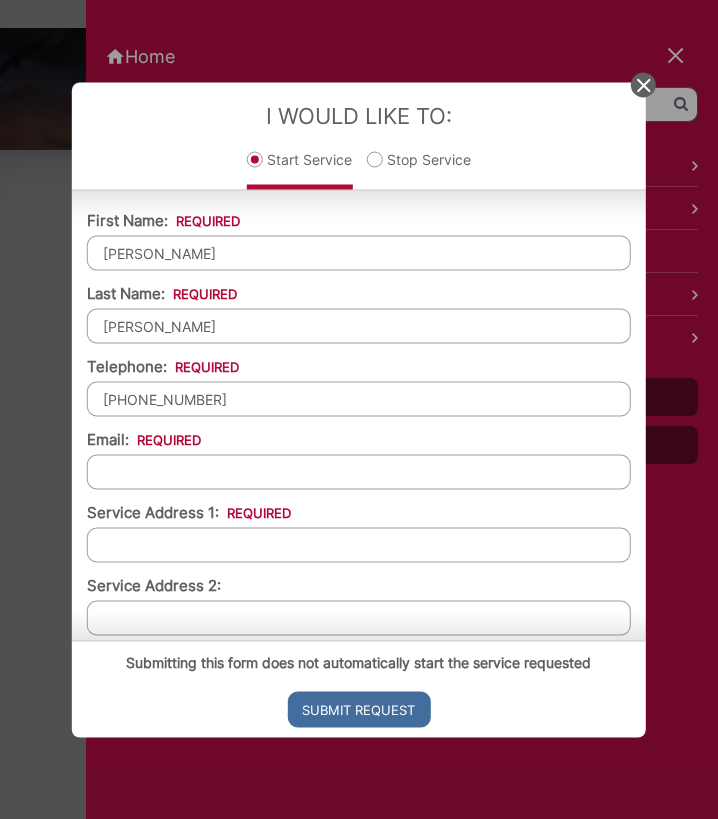 type on "[EMAIL_ADDRESS][DOMAIN_NAME]" 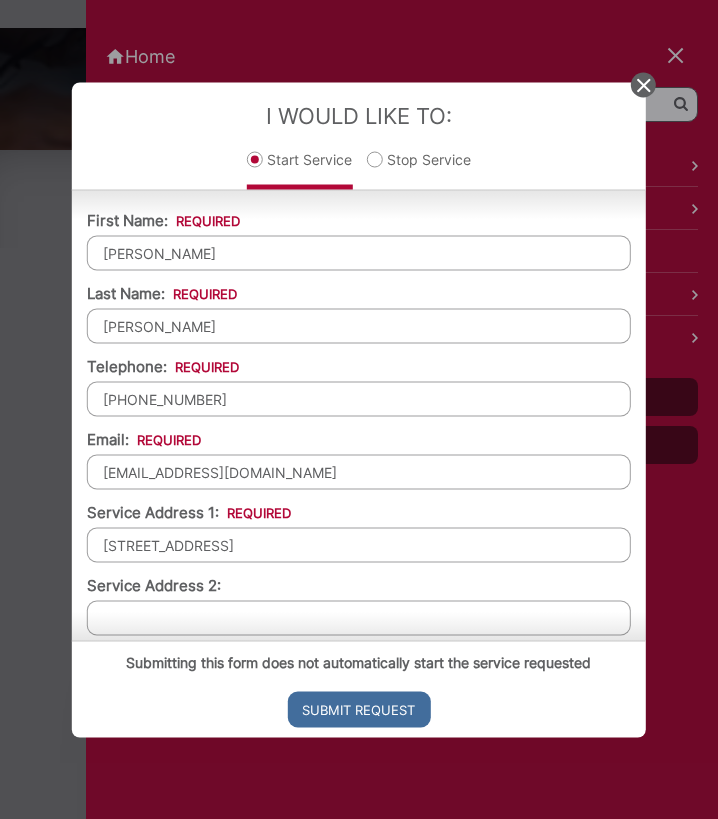 type on "[STREET_ADDRESS]" 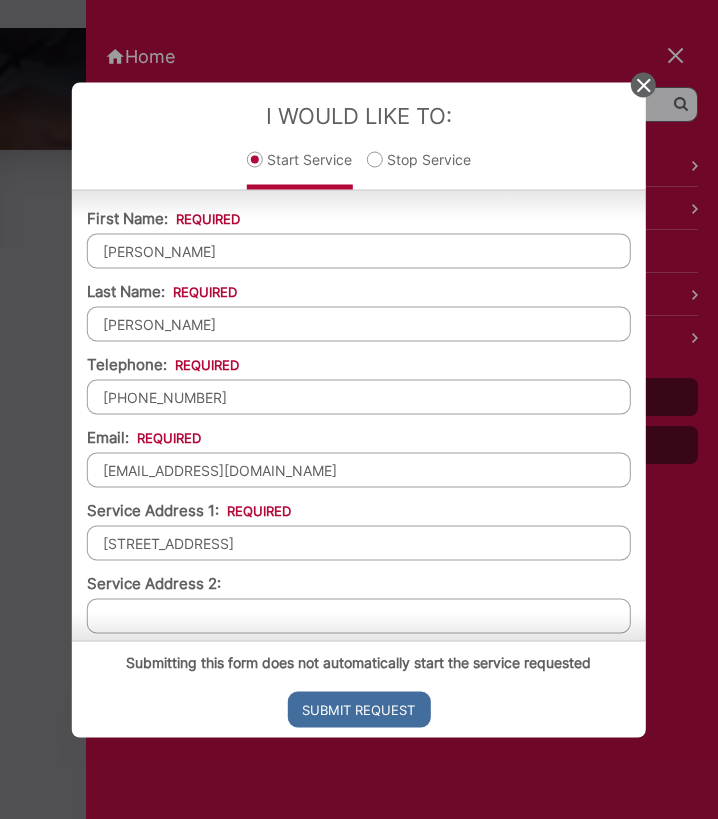scroll, scrollTop: 578, scrollLeft: 0, axis: vertical 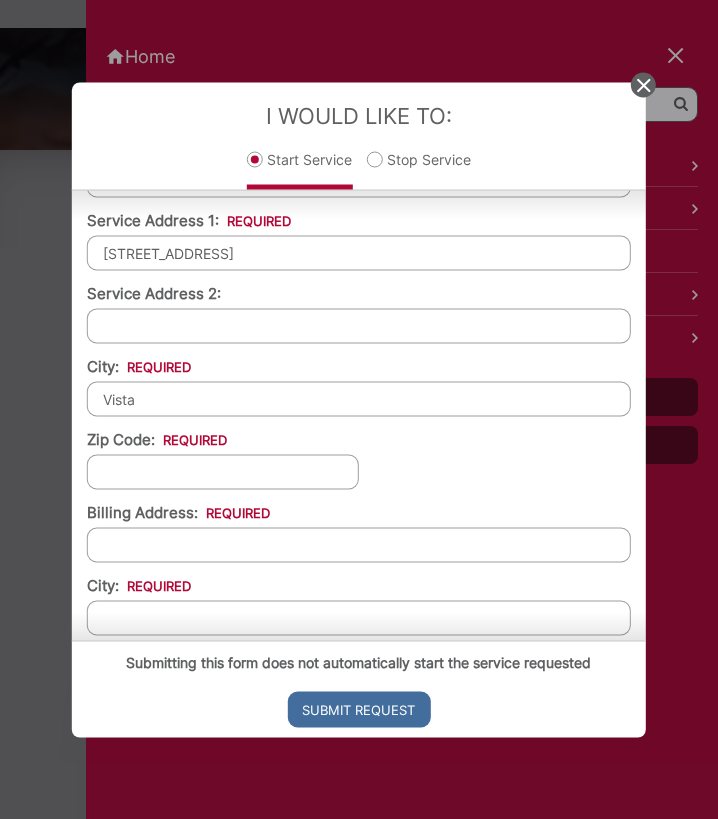 type on "Vista" 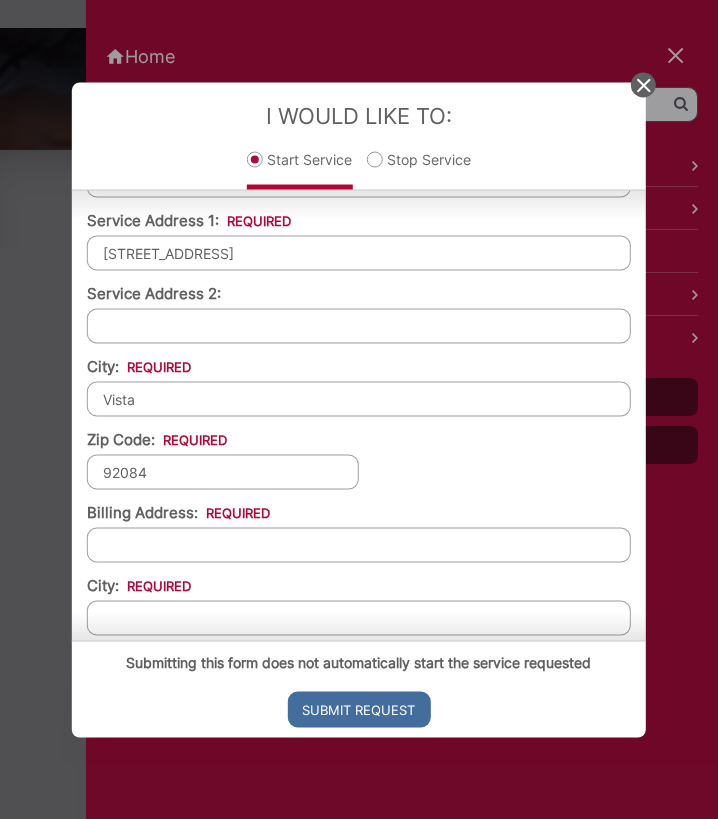 type on "92084" 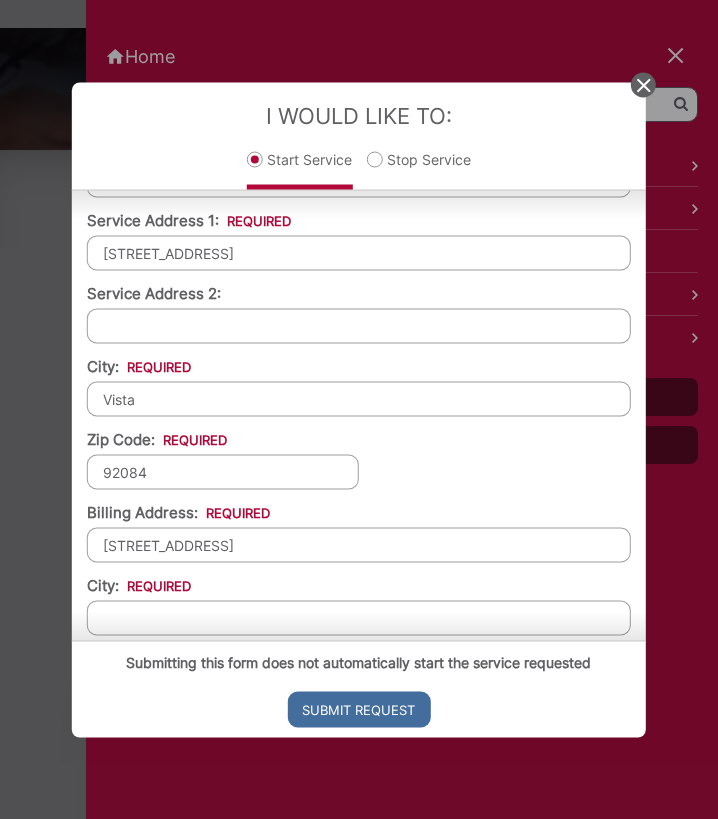 type on "[STREET_ADDRESS]" 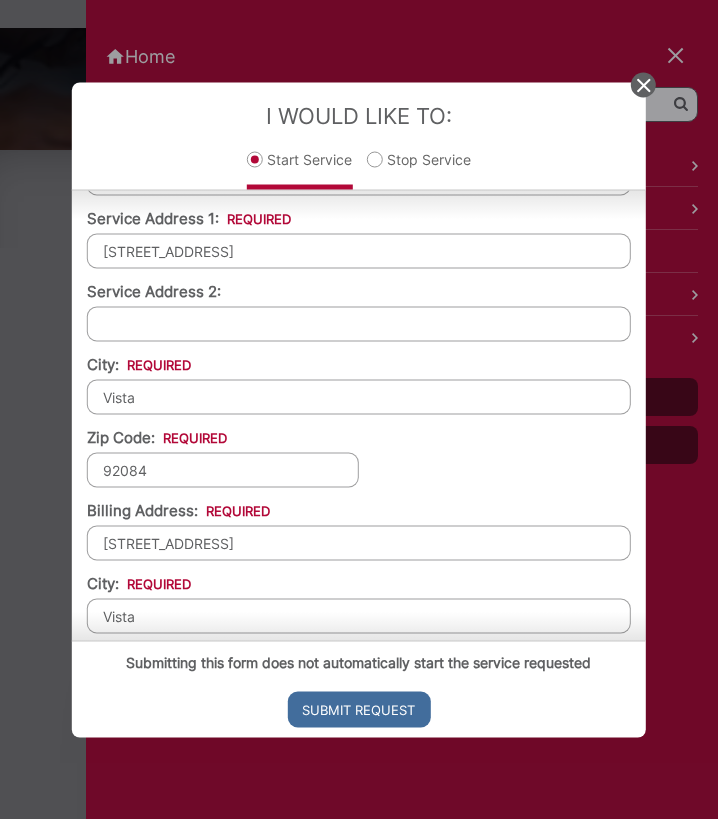 type on "Vista" 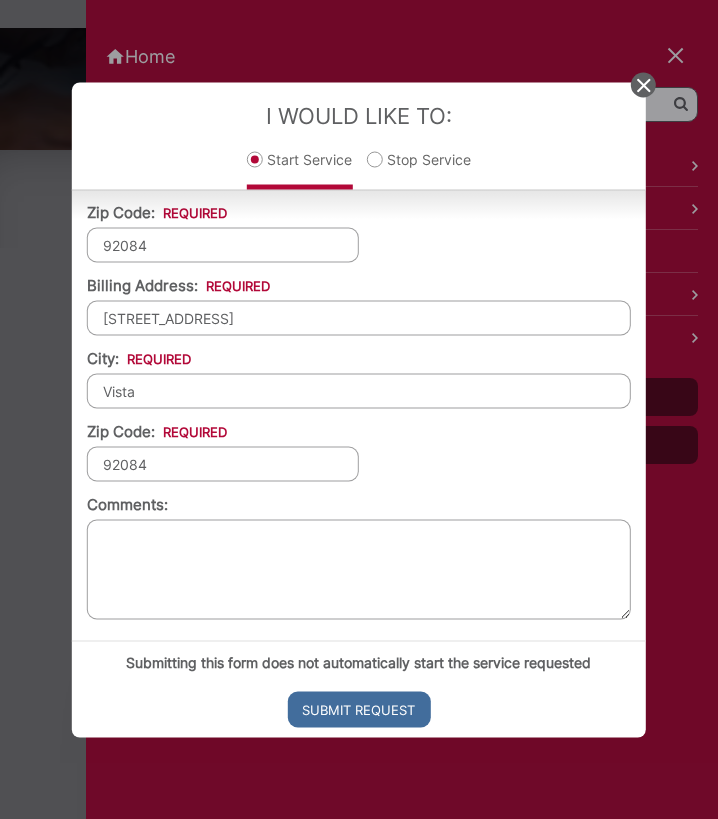 scroll, scrollTop: 821, scrollLeft: 0, axis: vertical 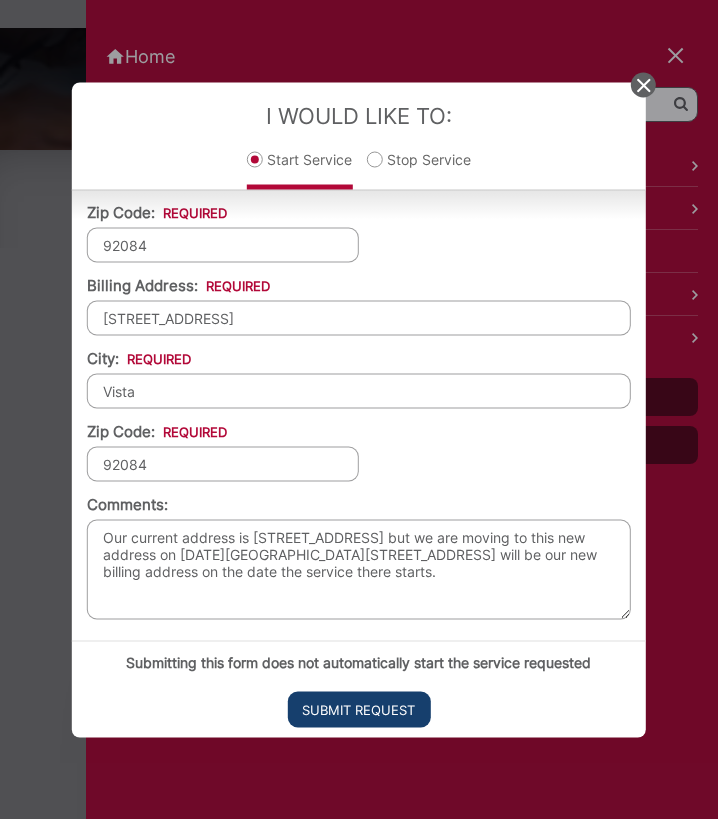 type on "Our current address is 1771 Spyglass Circle, Vista, CA 92081 but we are moving to this new address on August 10th so 1131 Vale Terrace Dr., Vista, CA 92084 will be our new billing address on the date the service there starts." 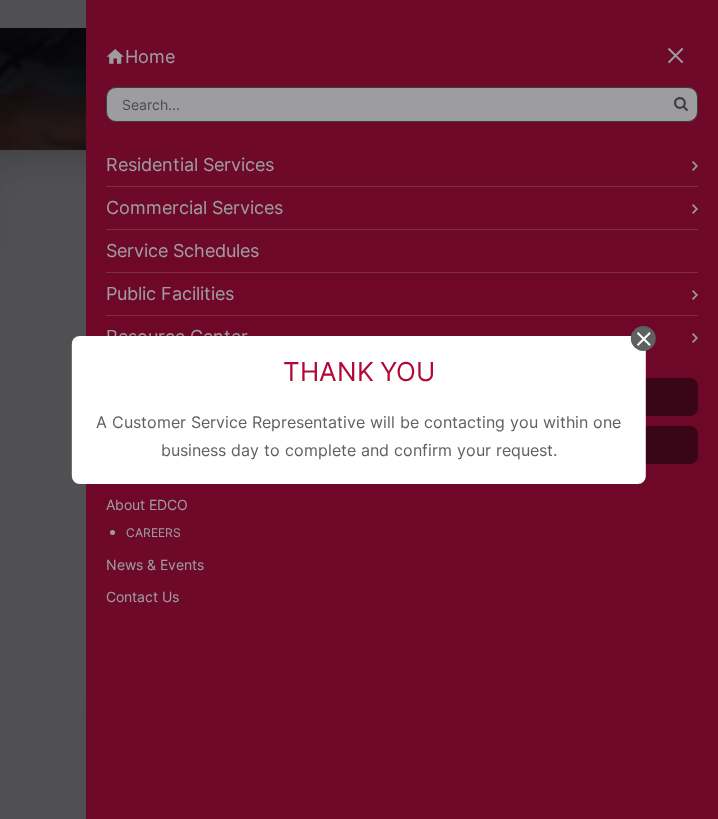 scroll, scrollTop: 20, scrollLeft: 8, axis: both 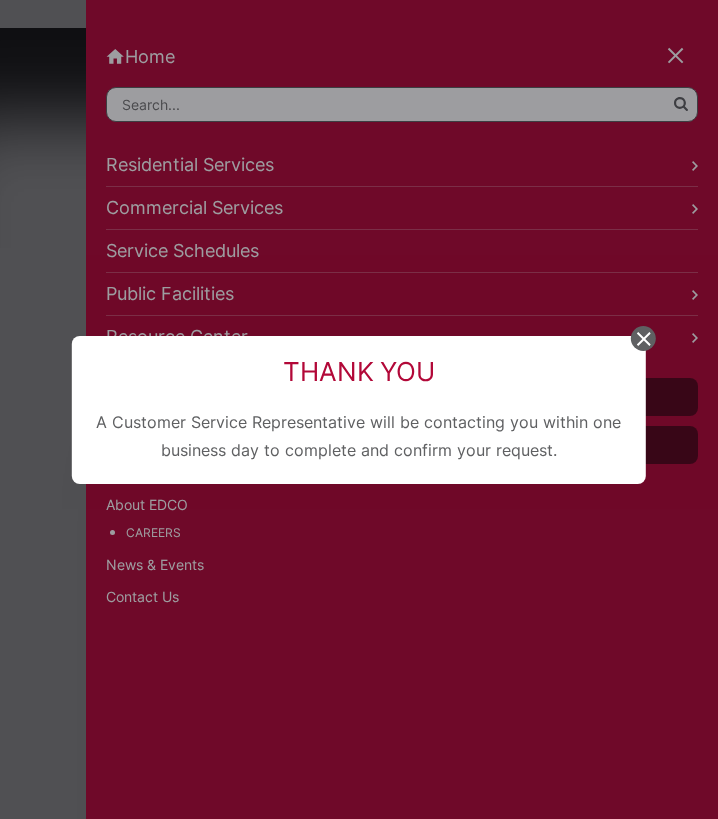 click 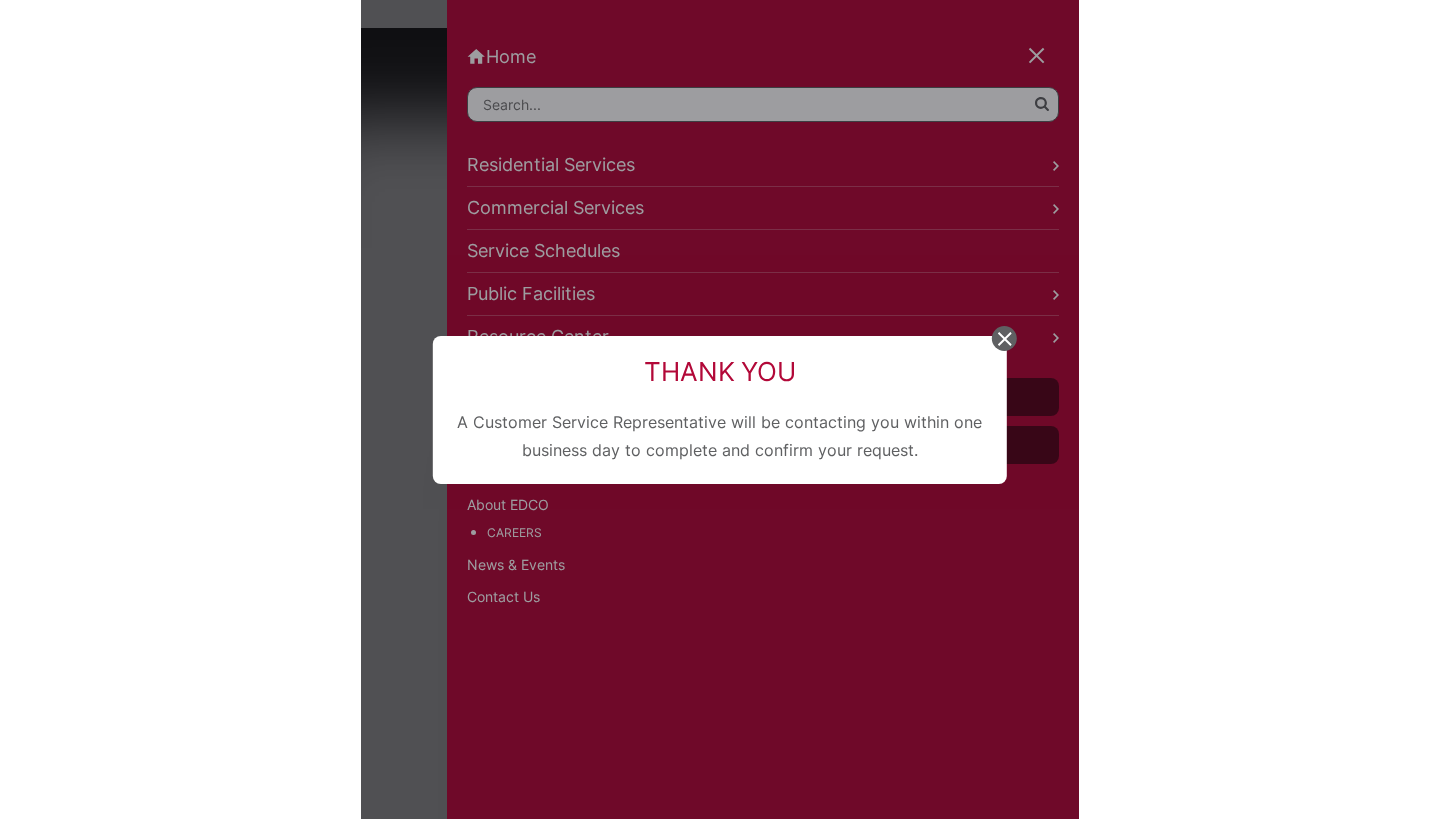 scroll, scrollTop: 0, scrollLeft: 0, axis: both 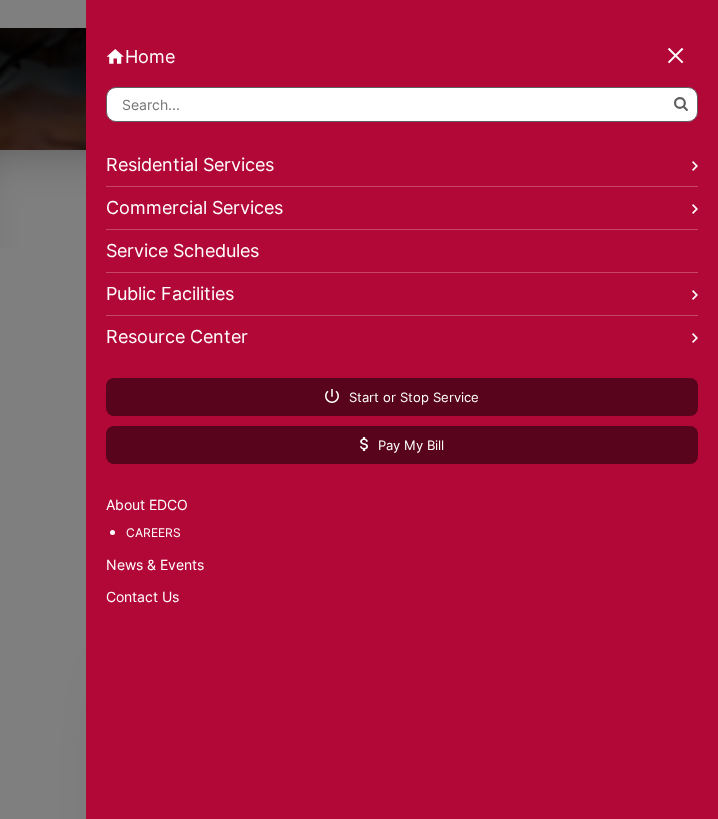 click at bounding box center (677, 57) 